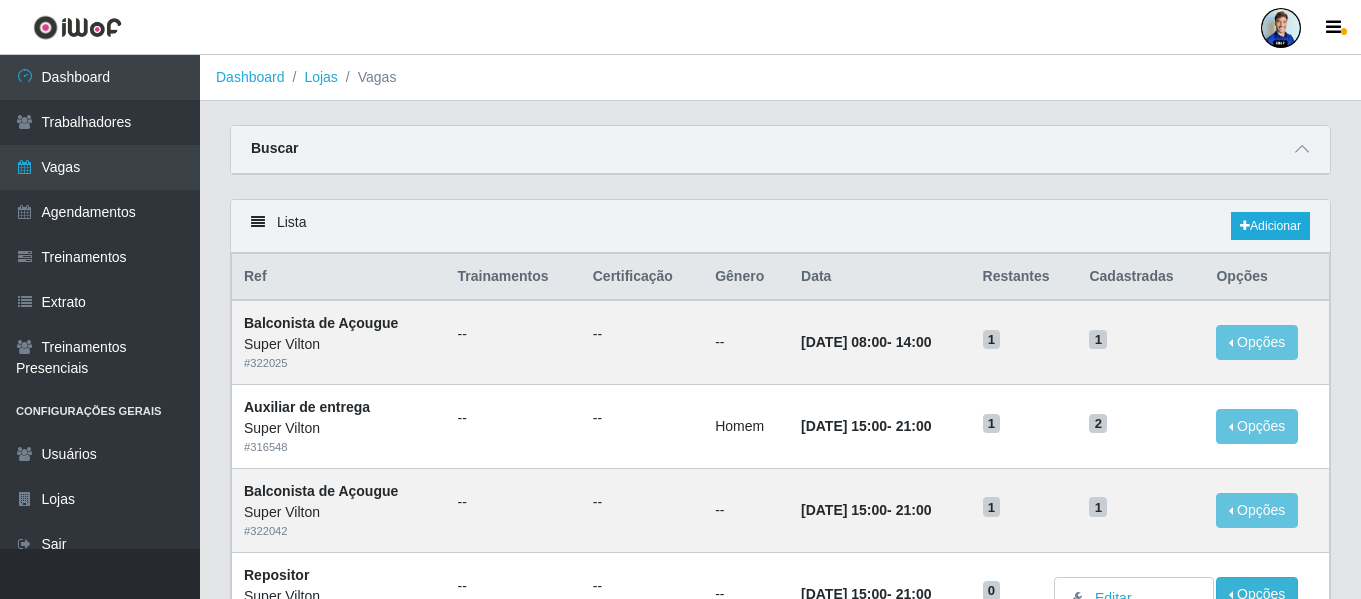 scroll, scrollTop: 0, scrollLeft: 0, axis: both 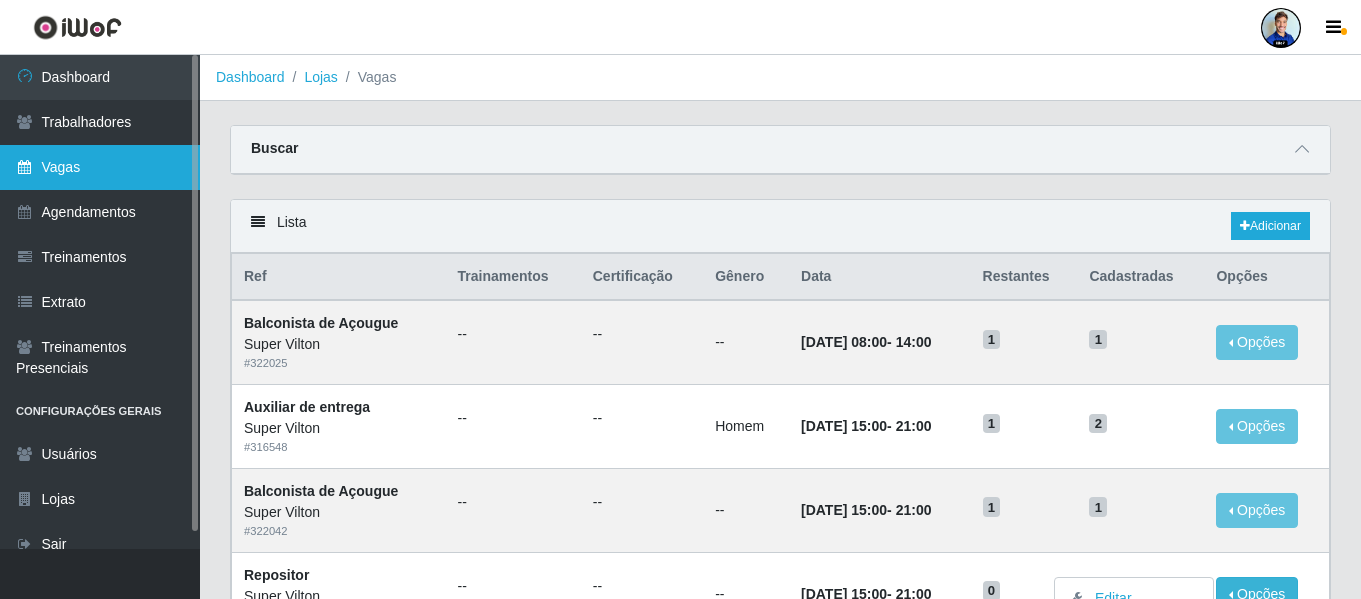 click on "Vagas" at bounding box center [100, 167] 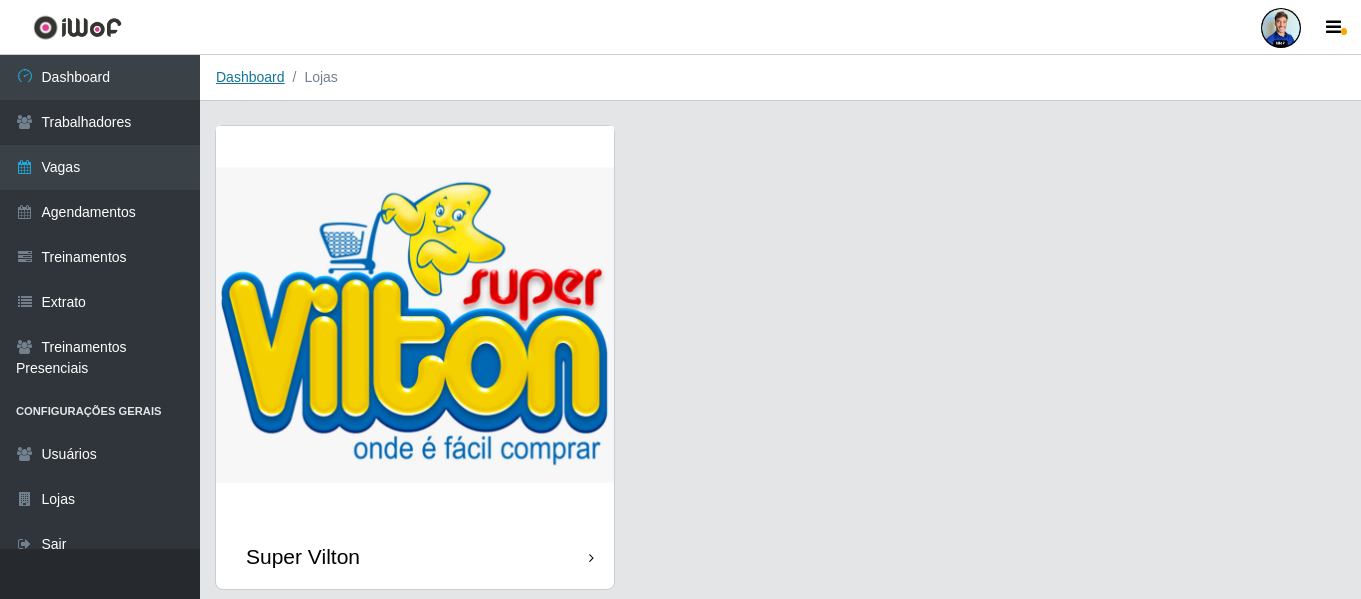 click on "Dashboard" at bounding box center [250, 77] 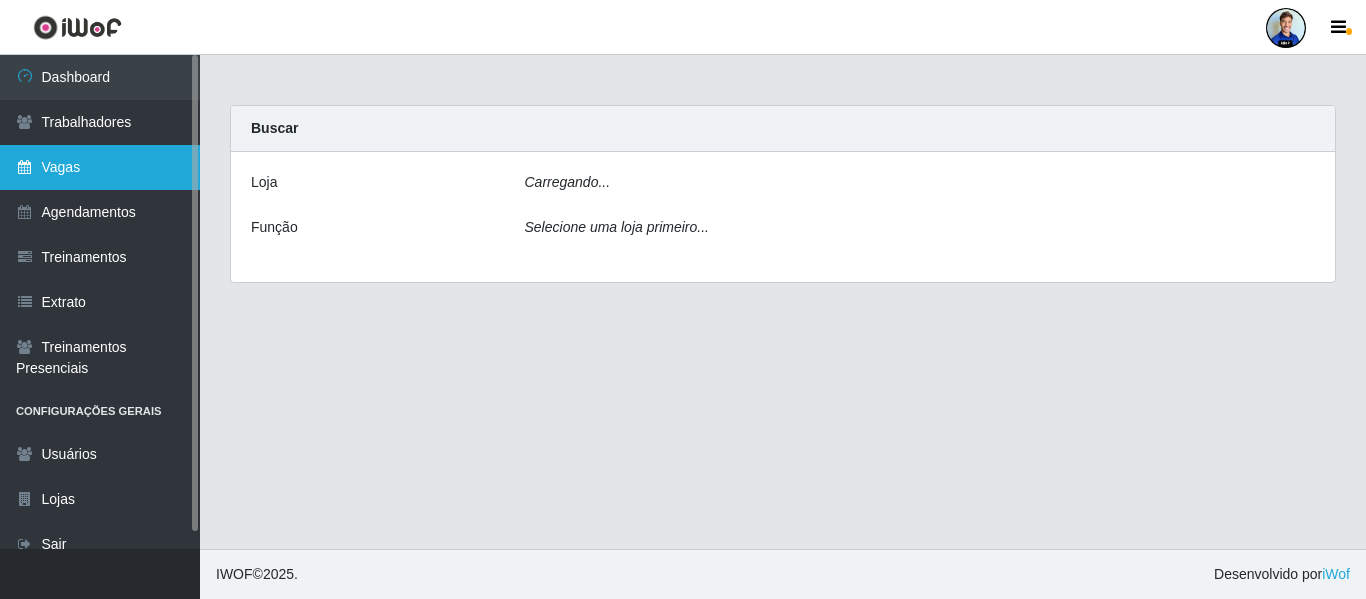 click on "Vagas" at bounding box center (100, 167) 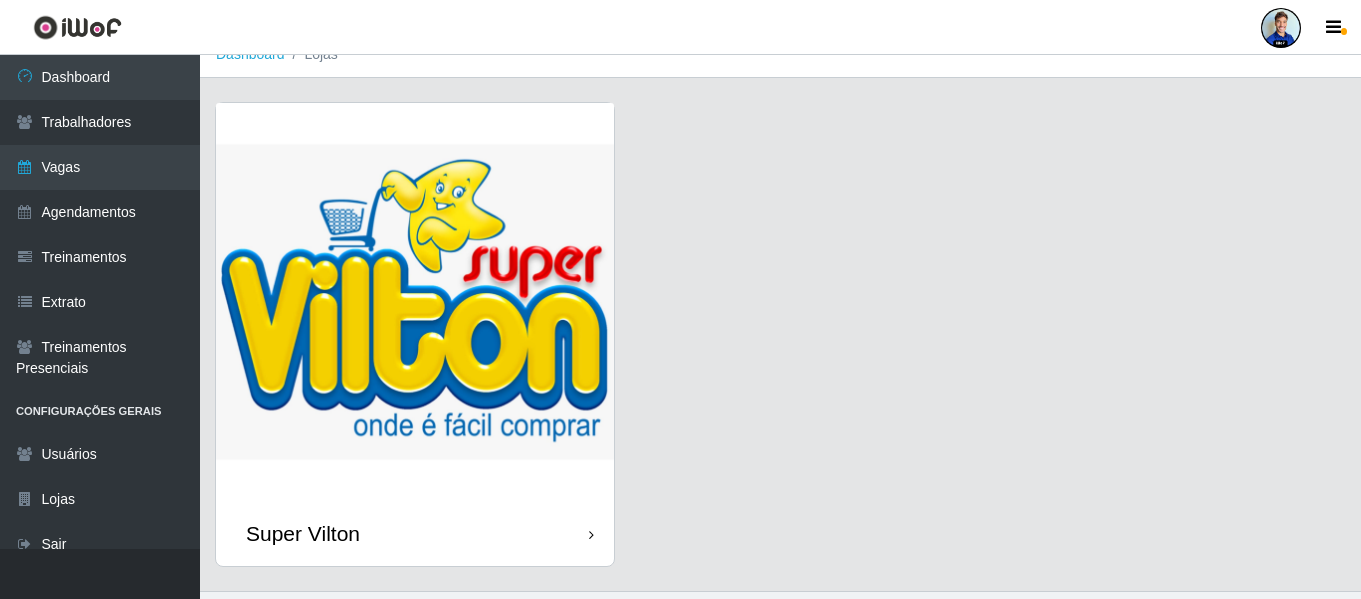 scroll, scrollTop: 0, scrollLeft: 0, axis: both 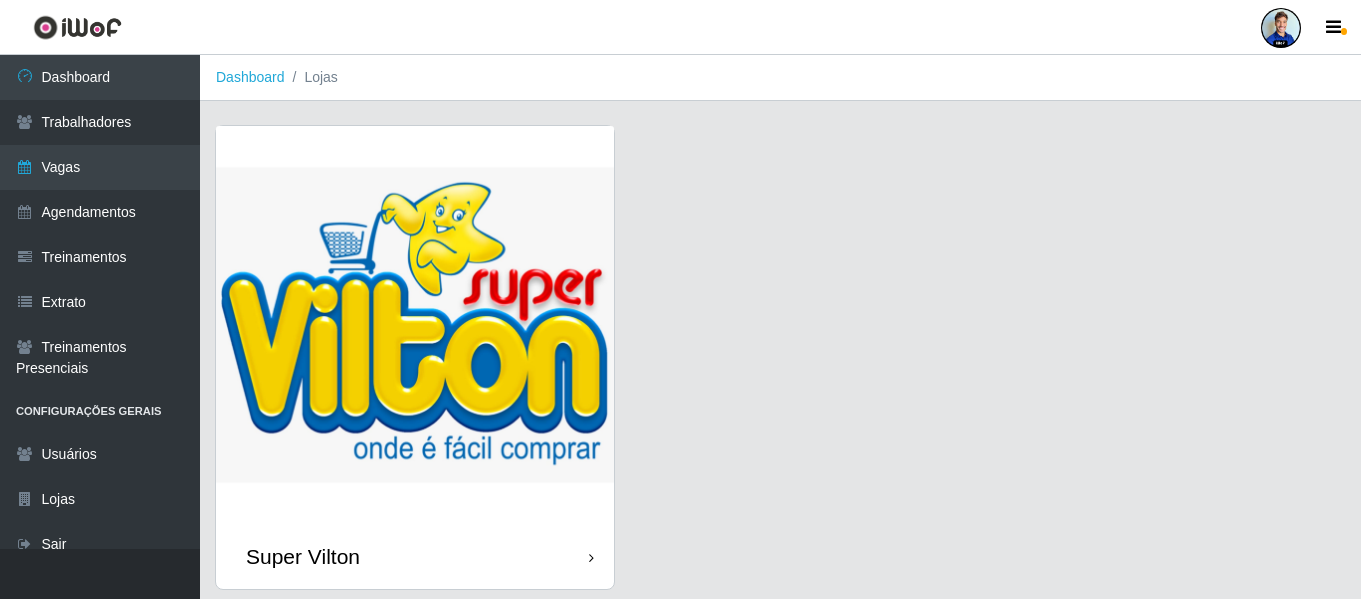 click at bounding box center [415, 325] 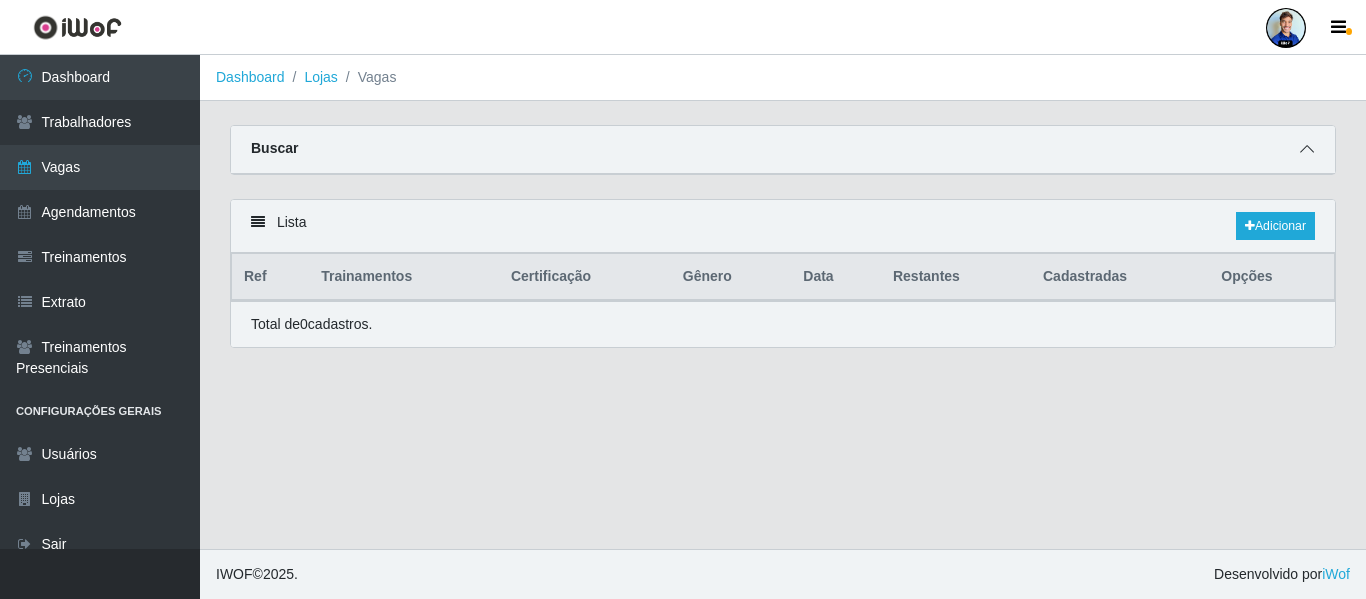 click at bounding box center (1307, 149) 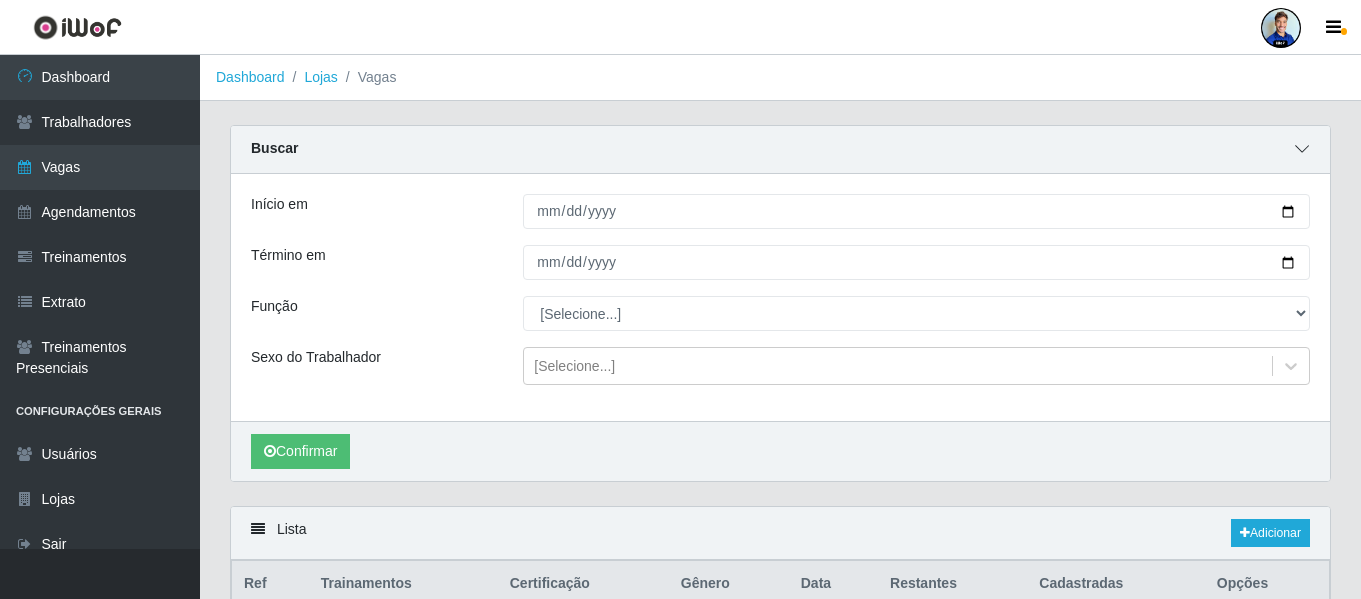 click at bounding box center (1302, 149) 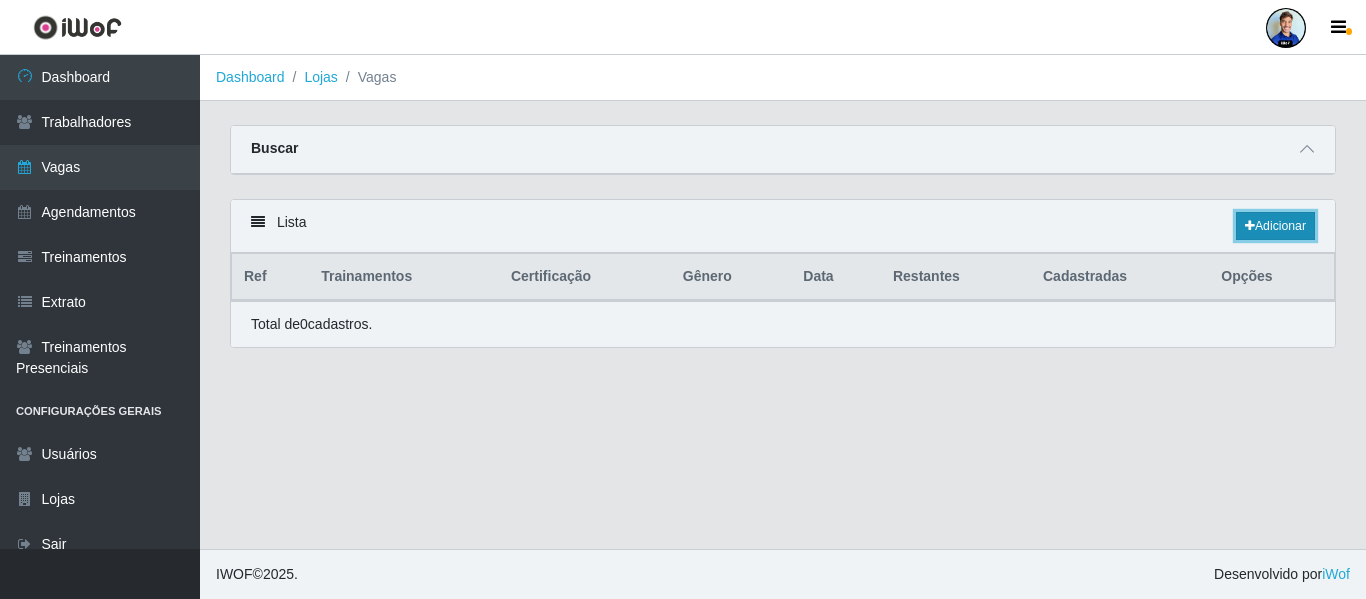 click on "Adicionar" at bounding box center (1275, 226) 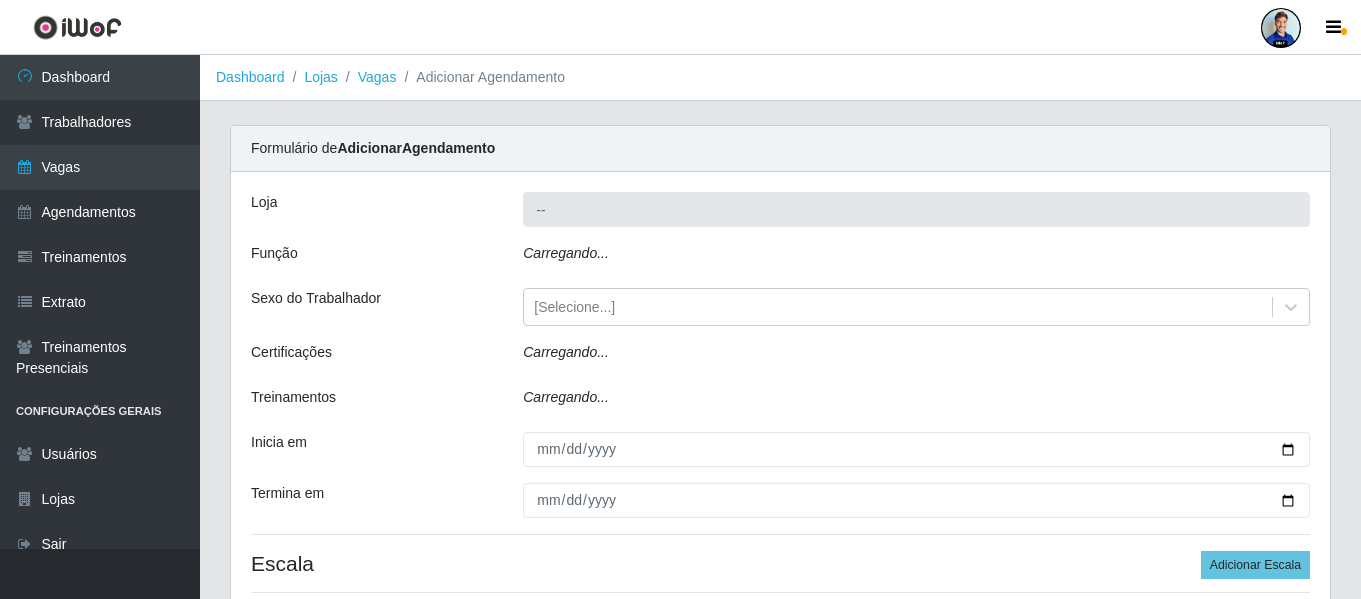type 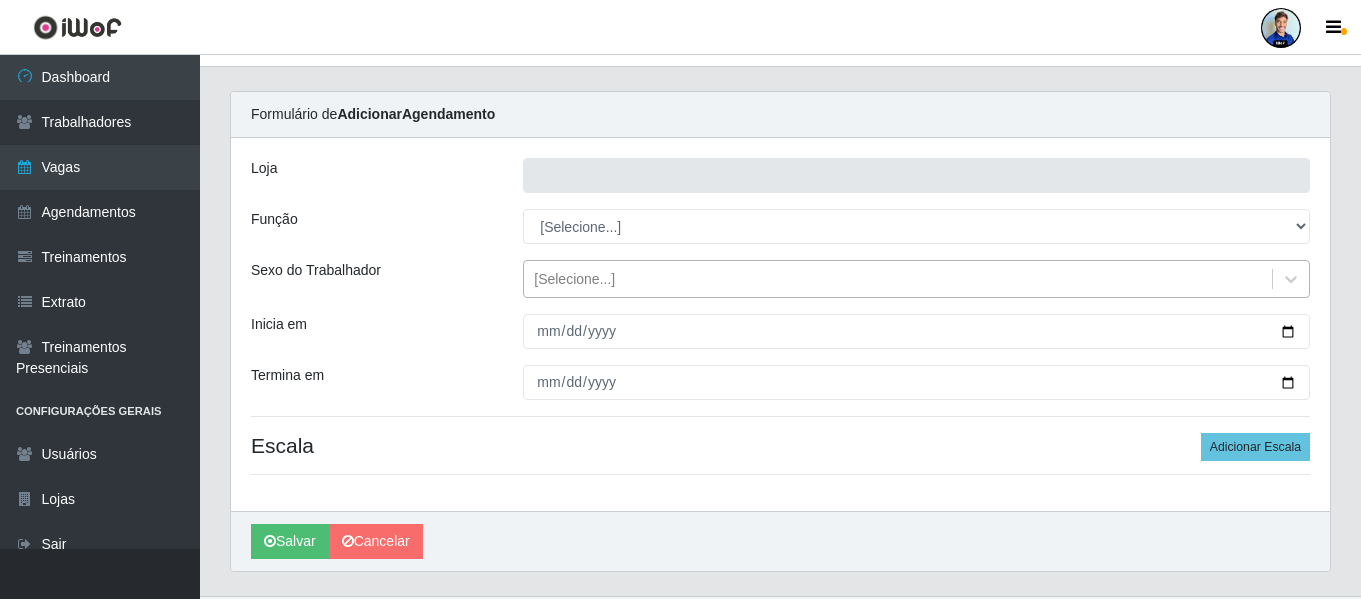 scroll, scrollTop: 40, scrollLeft: 0, axis: vertical 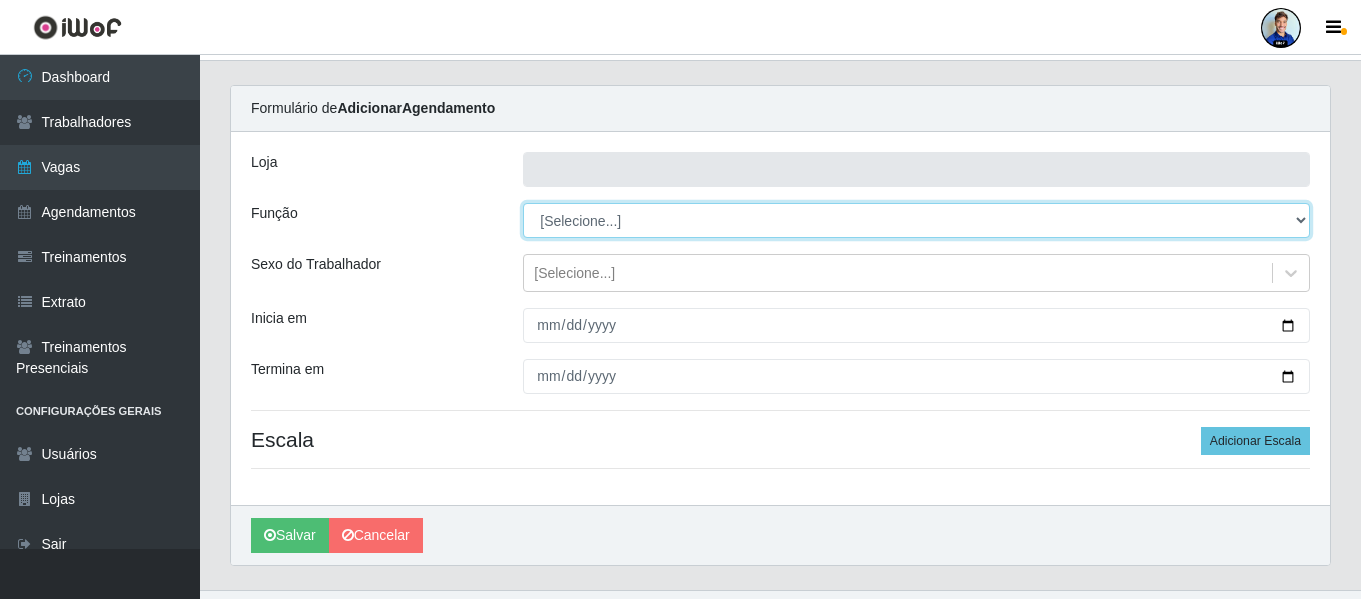 click on "[Selecione...] ASG ASG + ASG ++ Auxiliar de Depósito  Auxiliar de Depósito + Auxiliar de Depósito ++ Auxiliar de entrega Auxiliar de entrega + Auxiliar de entrega ++ Balconista Balconista + Balconista ++ Balconista de Açougue  Balconista de Açougue + Balconista de Açougue ++ Balconista de Frios Balconista de Frios + Balconista de Frios ++ Balconista de Padaria  Balconista de Padaria + Balconista de Padaria ++ Embalador Embalador + Embalador ++ Operador de Caixa Operador de Caixa + Operador de Caixa ++ Operador de Loja Operador de Loja + Operador de Loja ++ Repositor  Repositor + Repositor ++ Repositor de Frios Repositor de Frios + Repositor de Frios ++ Repositor de Hortifruti Repositor de Hortifruti + Repositor de Hortifruti ++" at bounding box center [916, 220] 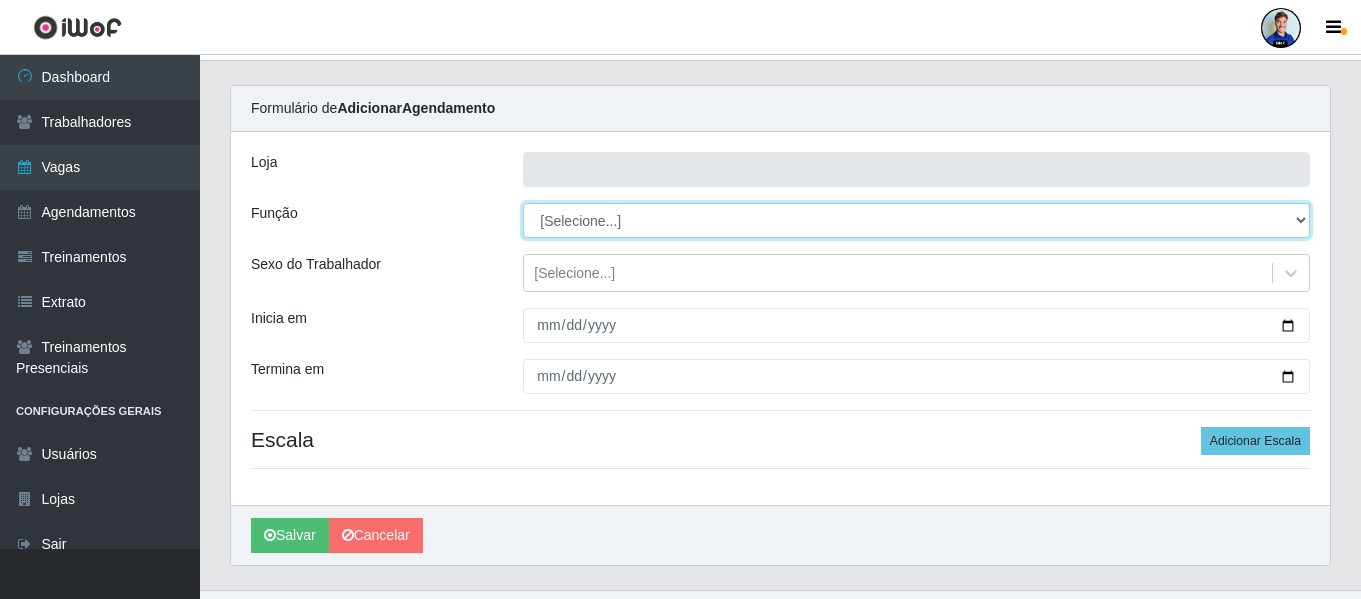 select on "124" 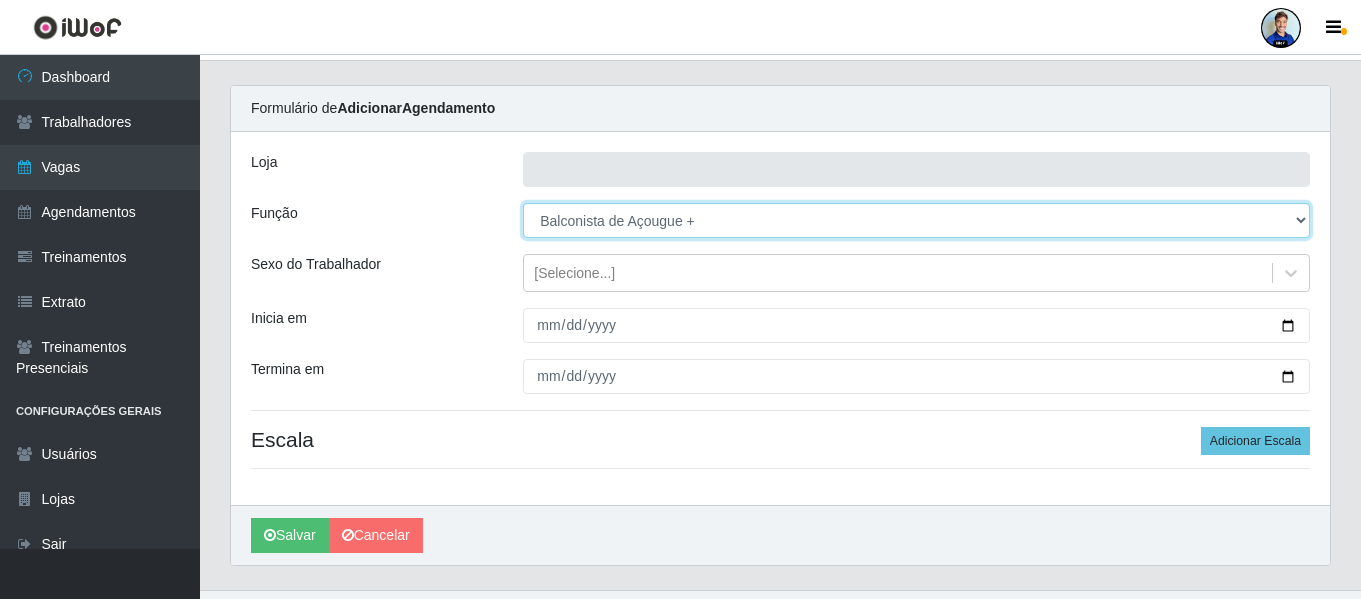 click on "[Selecione...] ASG ASG + ASG ++ Auxiliar de Depósito  Auxiliar de Depósito + Auxiliar de Depósito ++ Auxiliar de entrega Auxiliar de entrega + Auxiliar de entrega ++ Balconista Balconista + Balconista ++ Balconista de Açougue  Balconista de Açougue + Balconista de Açougue ++ Balconista de Frios Balconista de Frios + Balconista de Frios ++ Balconista de Padaria  Balconista de Padaria + Balconista de Padaria ++ Embalador Embalador + Embalador ++ Operador de Caixa Operador de Caixa + Operador de Caixa ++ Operador de Loja Operador de Loja + Operador de Loja ++ Repositor  Repositor + Repositor ++ Repositor de Frios Repositor de Frios + Repositor de Frios ++ Repositor de Hortifruti Repositor de Hortifruti + Repositor de Hortifruti ++" at bounding box center (916, 220) 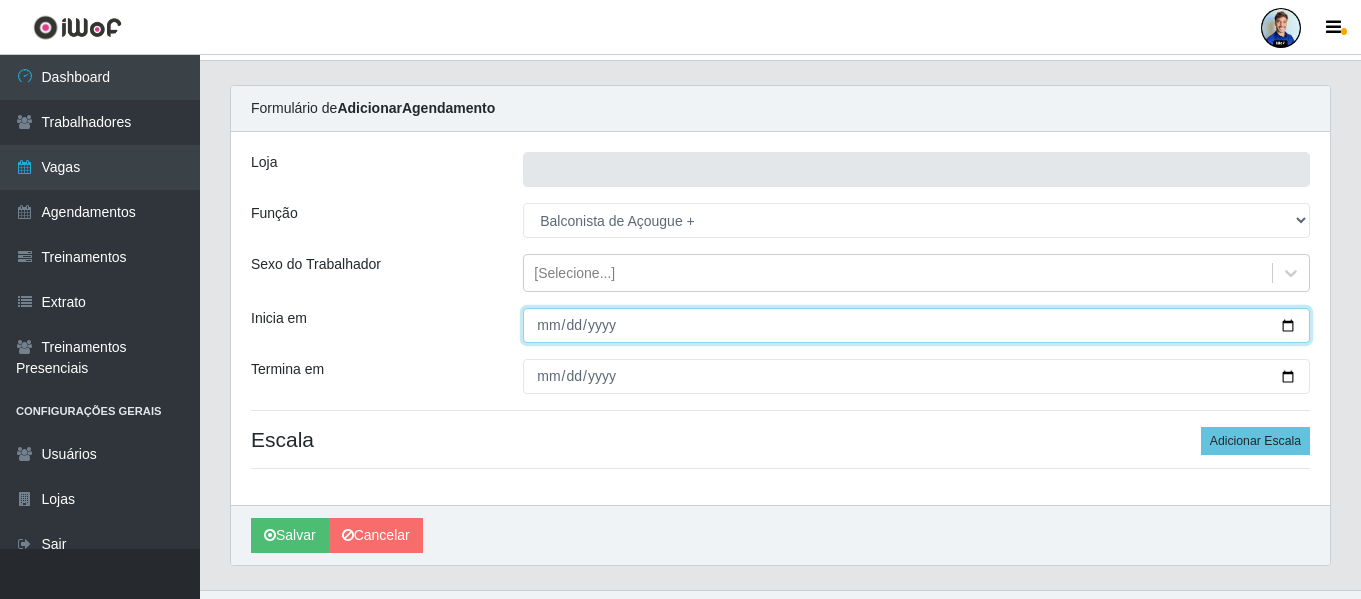 click on "Inicia em" at bounding box center [916, 325] 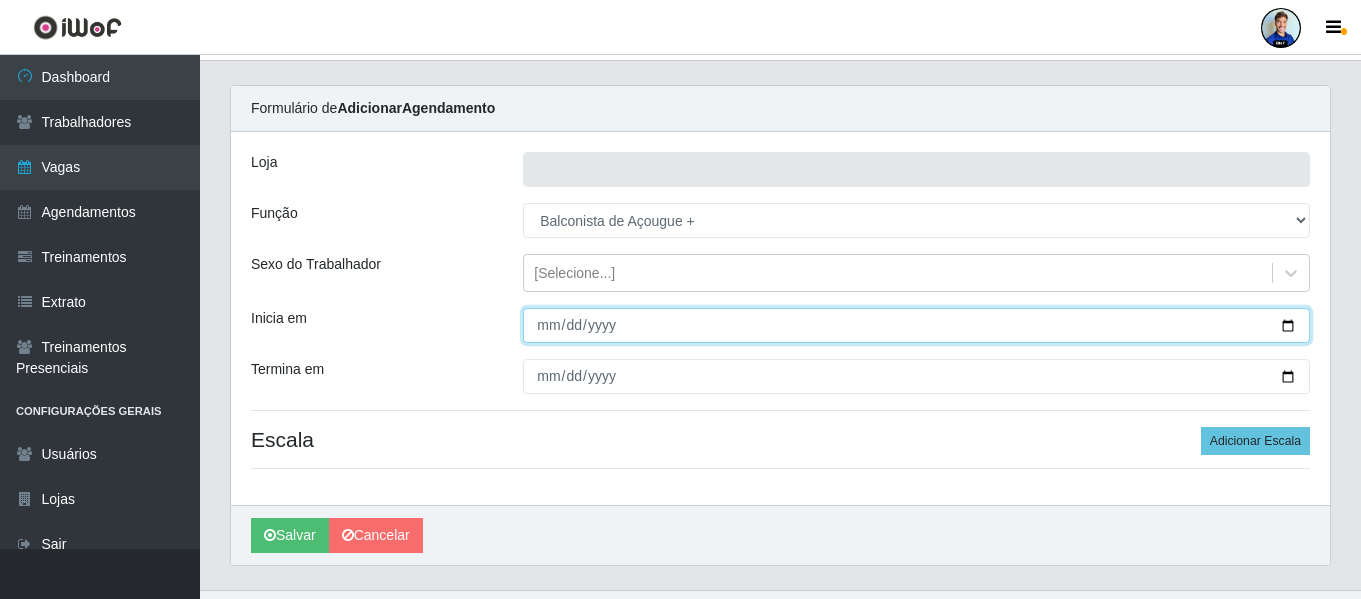 click on "Inicia em" at bounding box center (916, 325) 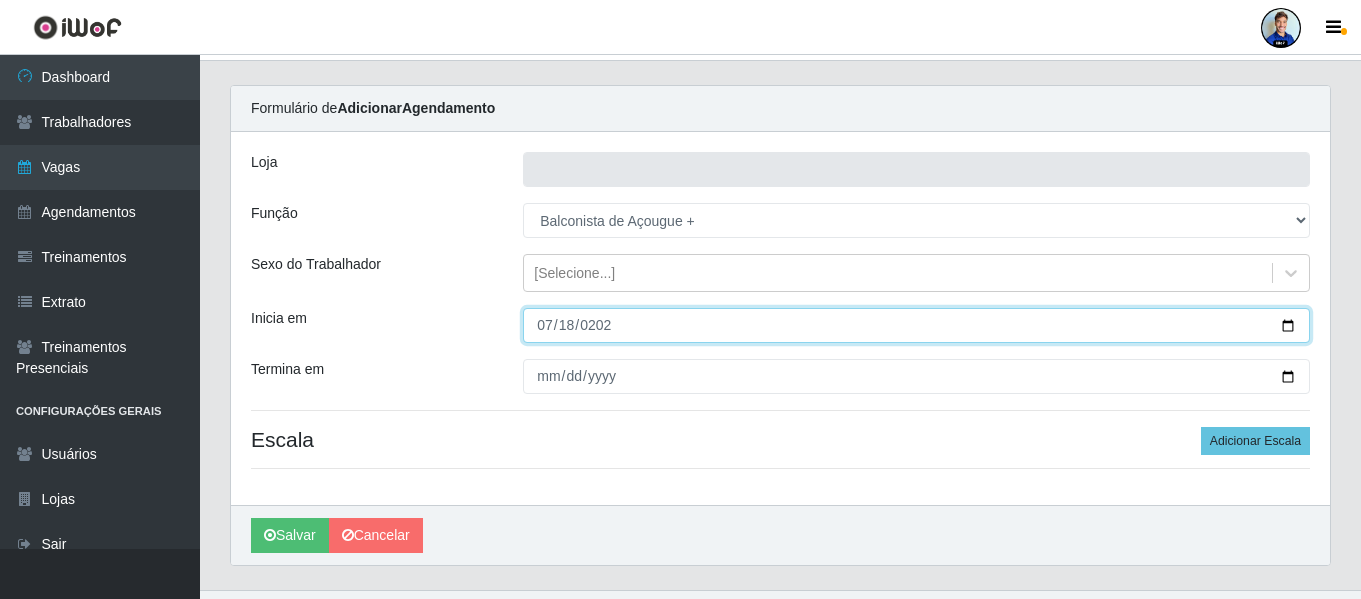 type on "2025-07-18" 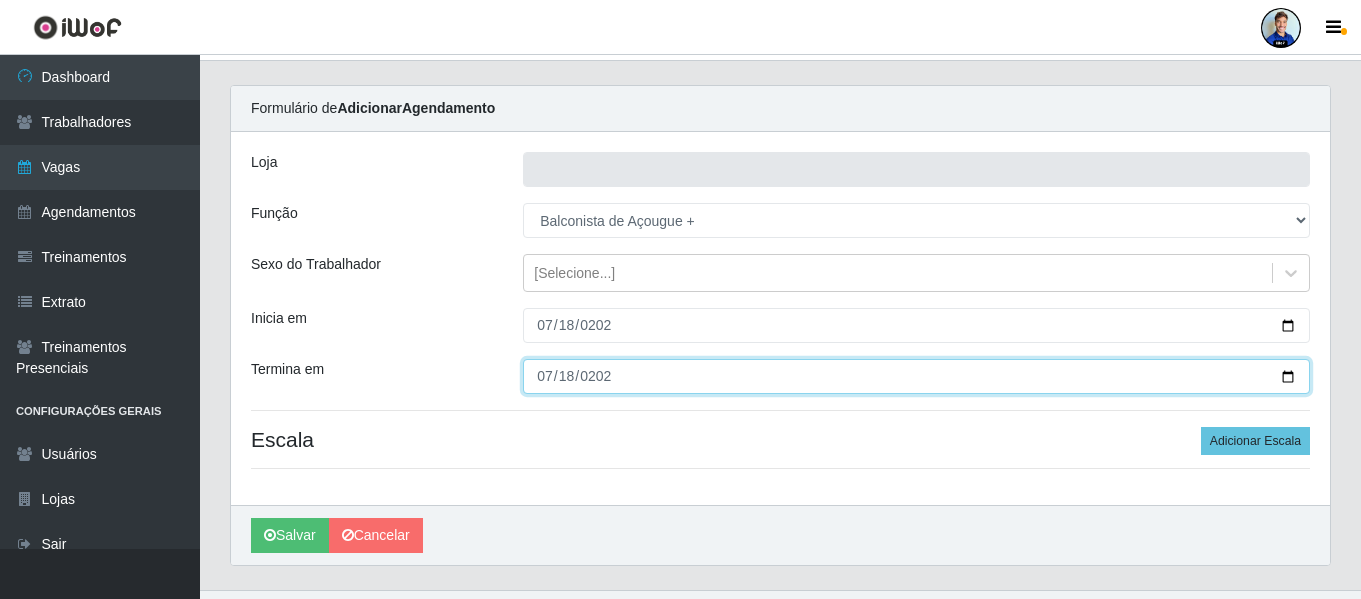 type on "2025-07-18" 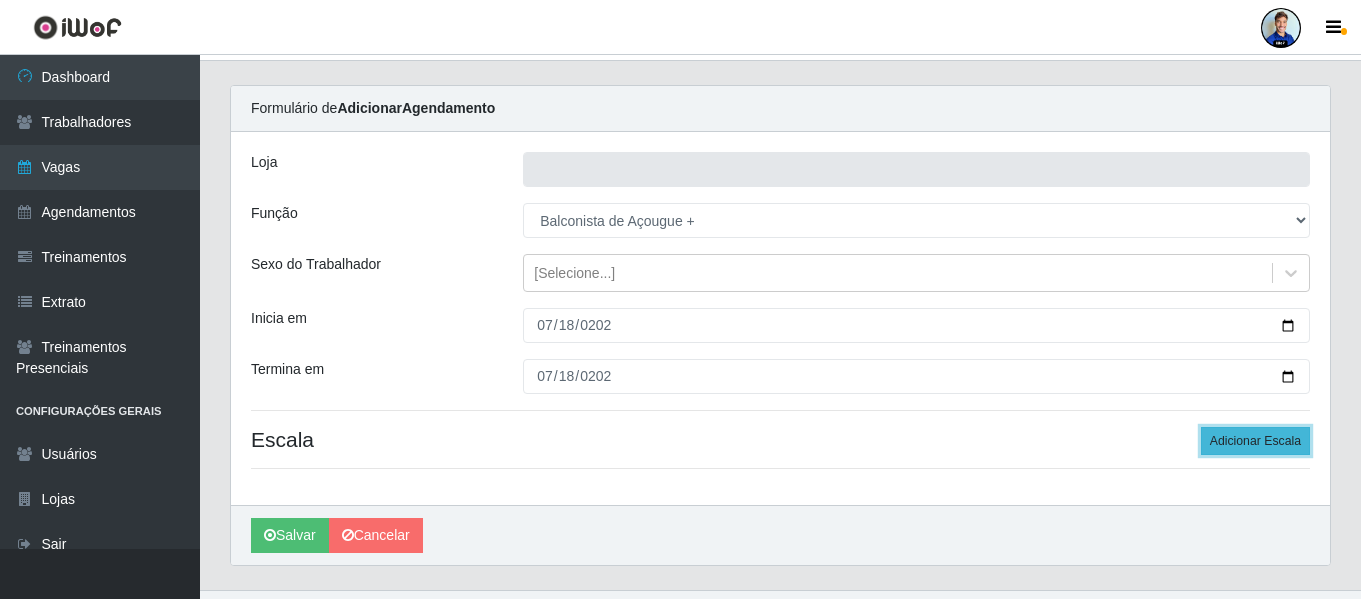 click on "Adicionar Escala" at bounding box center [1255, 441] 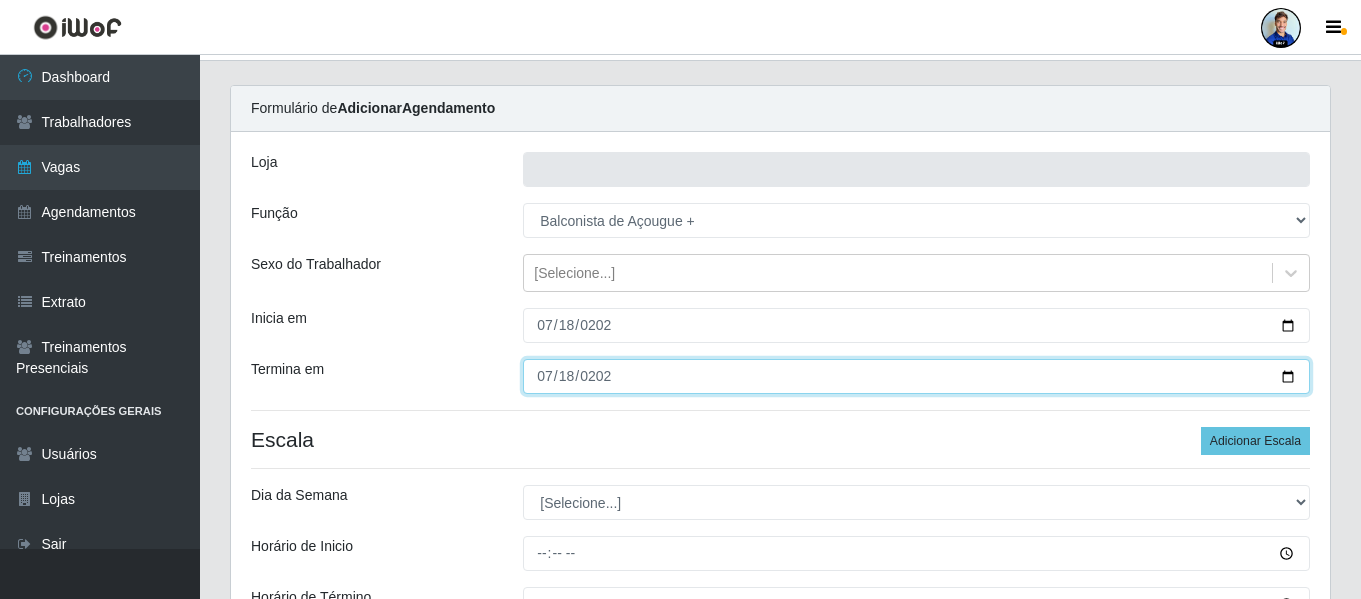 click on "2025-07-18" at bounding box center [916, 376] 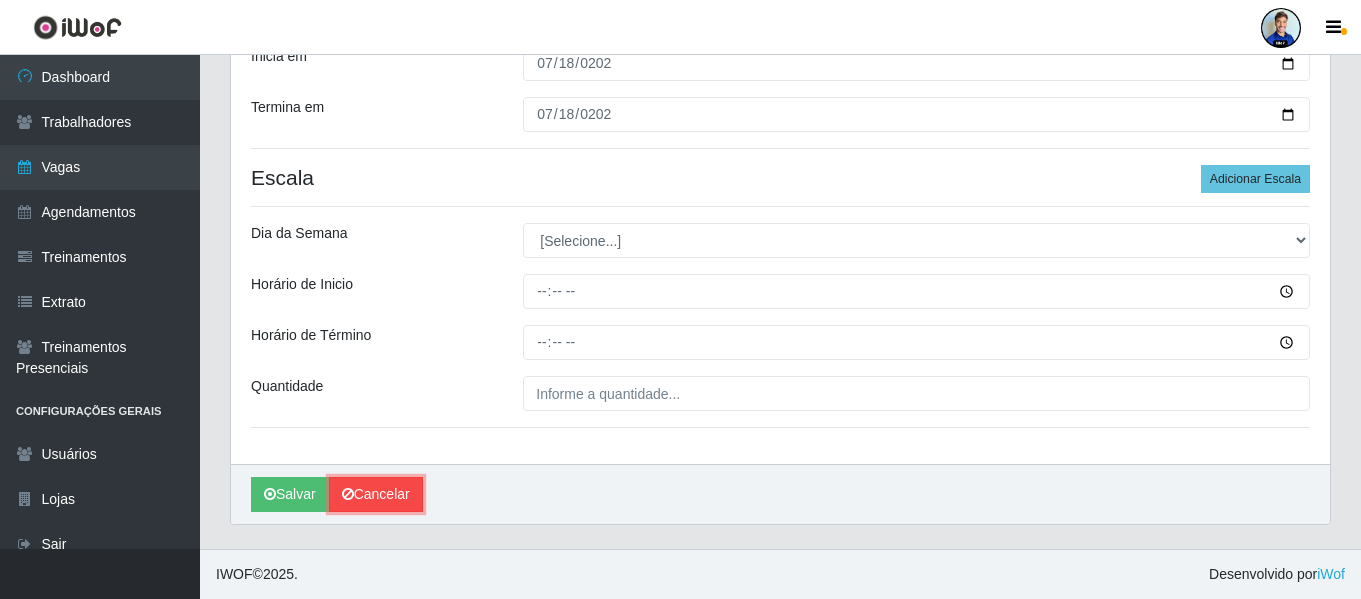 click on "Cancelar" at bounding box center (376, 494) 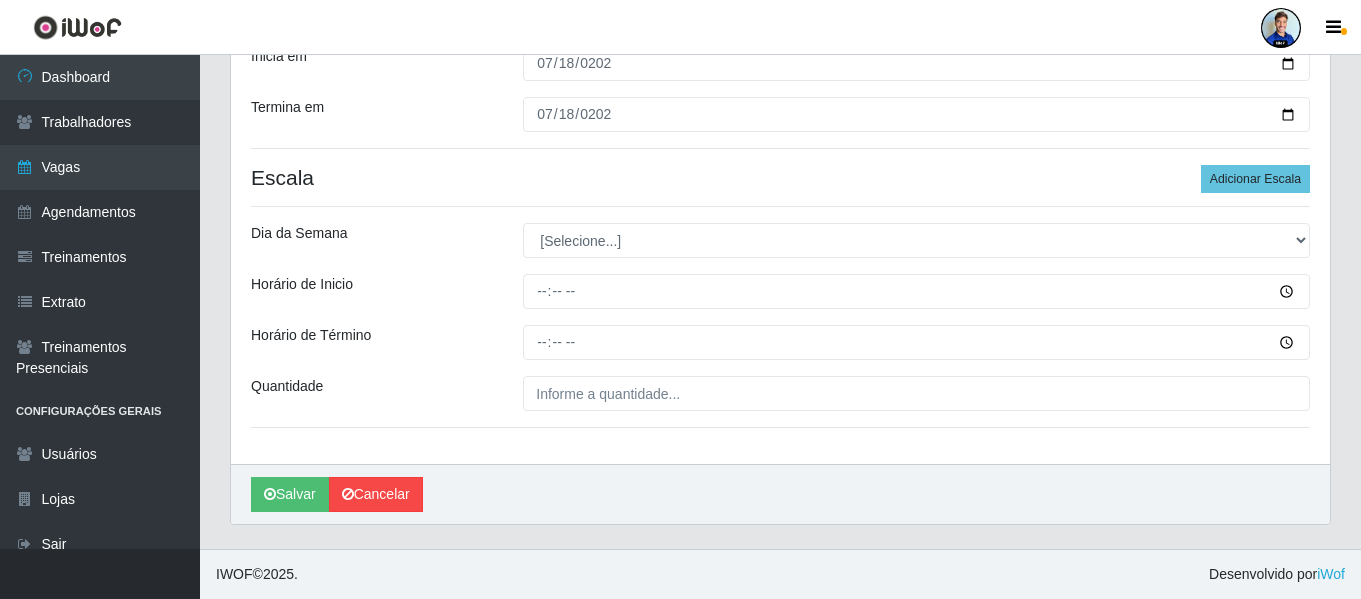 scroll, scrollTop: 0, scrollLeft: 0, axis: both 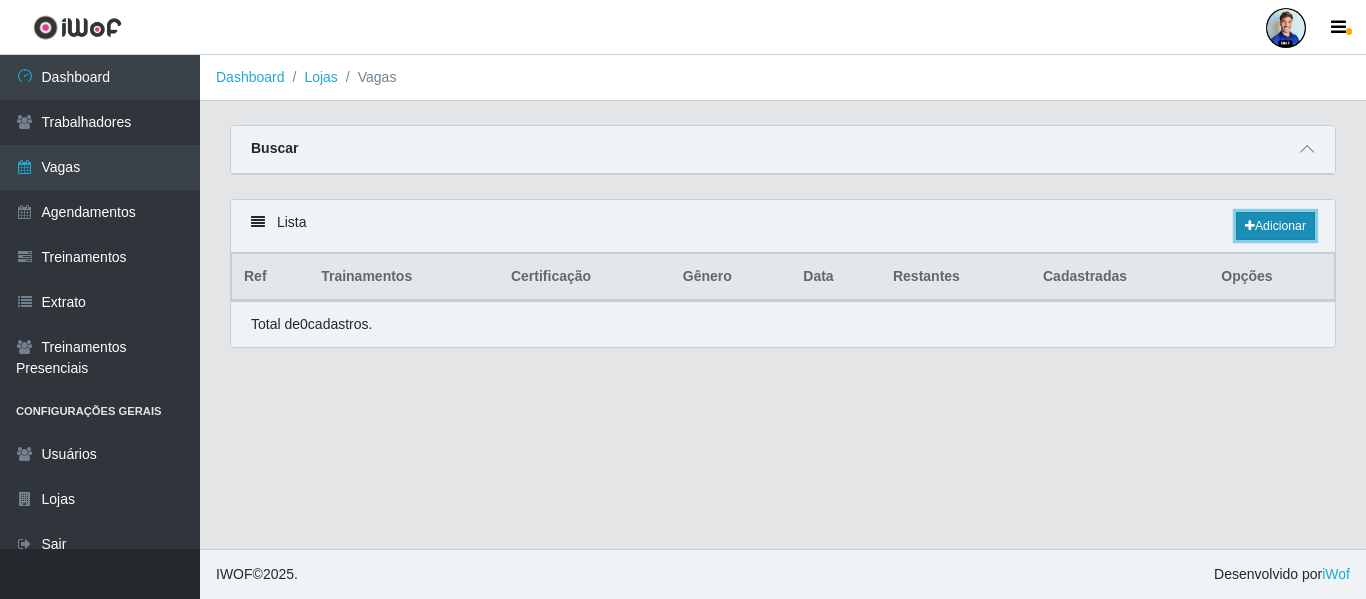 click at bounding box center [1250, 226] 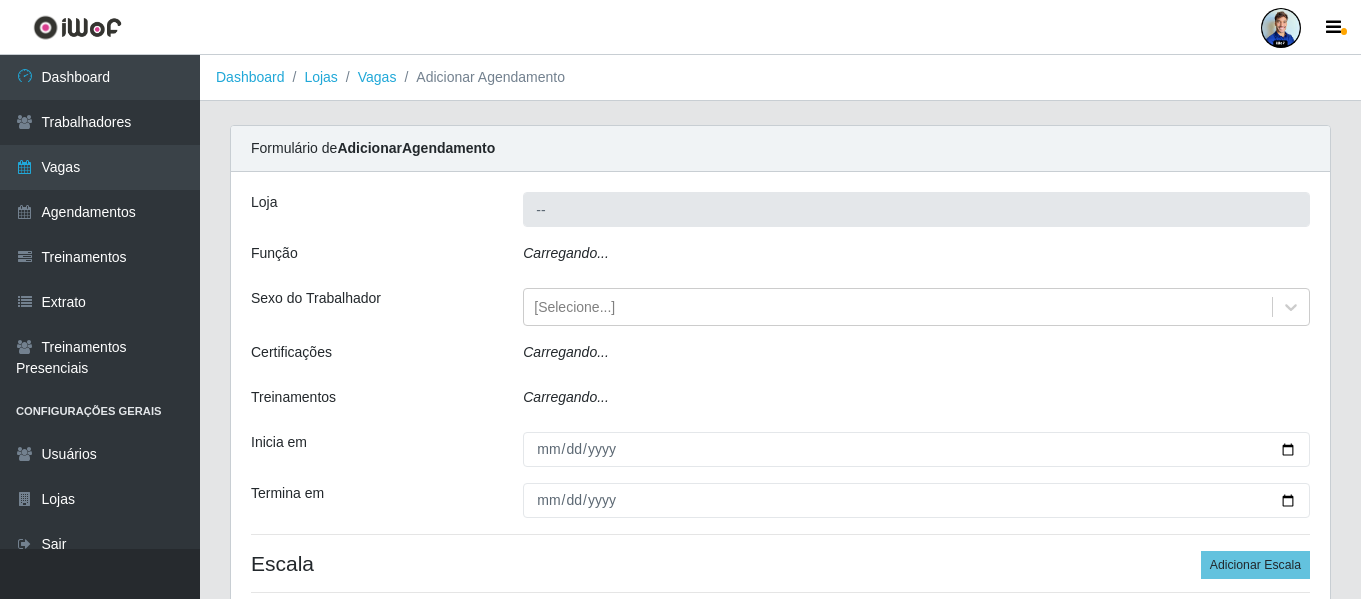 type 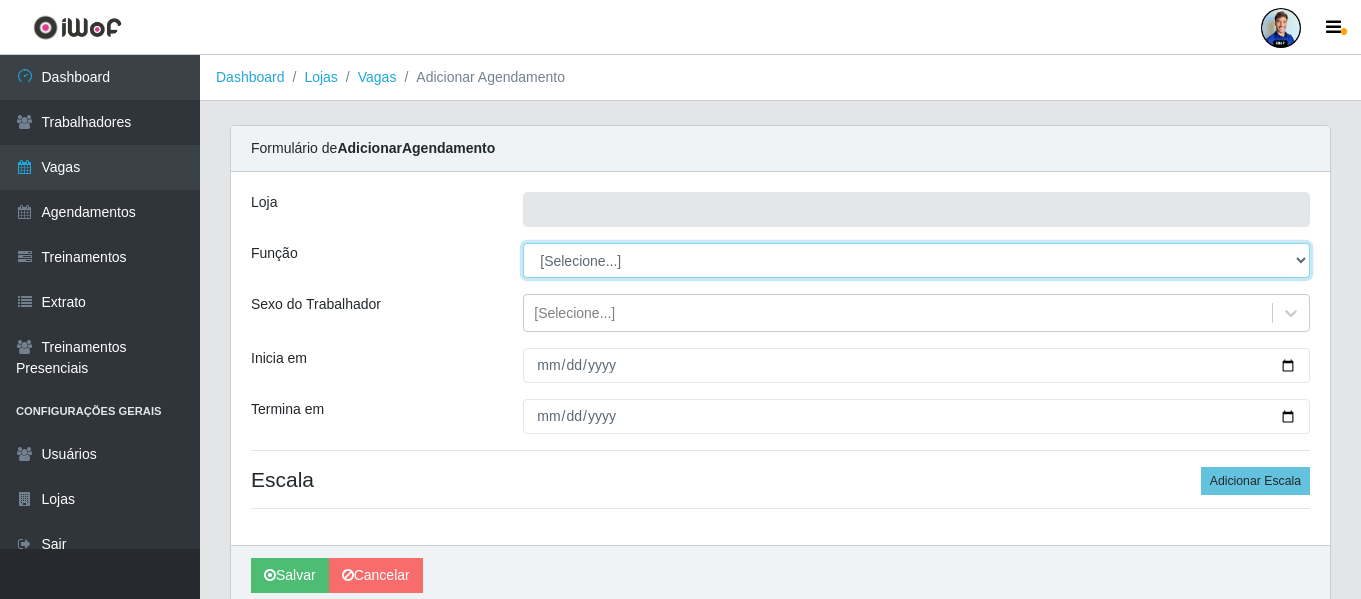 click on "[Selecione...] ASG ASG + ASG ++ Auxiliar de Depósito  Auxiliar de Depósito + Auxiliar de Depósito ++ Auxiliar de entrega Auxiliar de entrega + Auxiliar de entrega ++ Balconista Balconista + Balconista ++ Balconista de Açougue  Balconista de Açougue + Balconista de Açougue ++ Balconista de Frios Balconista de Frios + Balconista de Frios ++ Balconista de Padaria  Balconista de Padaria + Balconista de Padaria ++ Embalador Embalador + Embalador ++ Operador de Caixa Operador de Caixa + Operador de Caixa ++ Operador de Loja Operador de Loja + Operador de Loja ++ Repositor  Repositor + Repositor ++ Repositor de Frios Repositor de Frios + Repositor de Frios ++ Repositor de Hortifruti Repositor de Hortifruti + Repositor de Hortifruti ++" at bounding box center [916, 260] 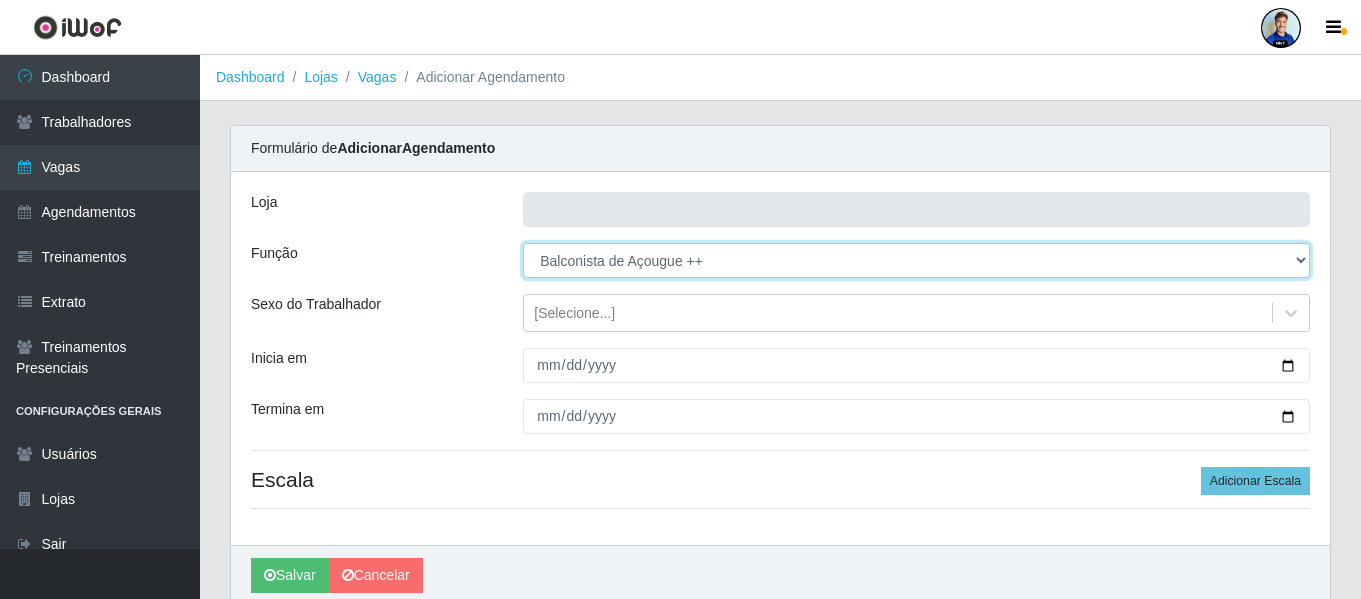 click on "[Selecione...] ASG ASG + ASG ++ Auxiliar de Depósito  Auxiliar de Depósito + Auxiliar de Depósito ++ Auxiliar de entrega Auxiliar de entrega + Auxiliar de entrega ++ Balconista Balconista + Balconista ++ Balconista de Açougue  Balconista de Açougue + Balconista de Açougue ++ Balconista de Frios Balconista de Frios + Balconista de Frios ++ Balconista de Padaria  Balconista de Padaria + Balconista de Padaria ++ Embalador Embalador + Embalador ++ Operador de Caixa Operador de Caixa + Operador de Caixa ++ Operador de Loja Operador de Loja + Operador de Loja ++ Repositor  Repositor + Repositor ++ Repositor de Frios Repositor de Frios + Repositor de Frios ++ Repositor de Hortifruti Repositor de Hortifruti + Repositor de Hortifruti ++" at bounding box center [916, 260] 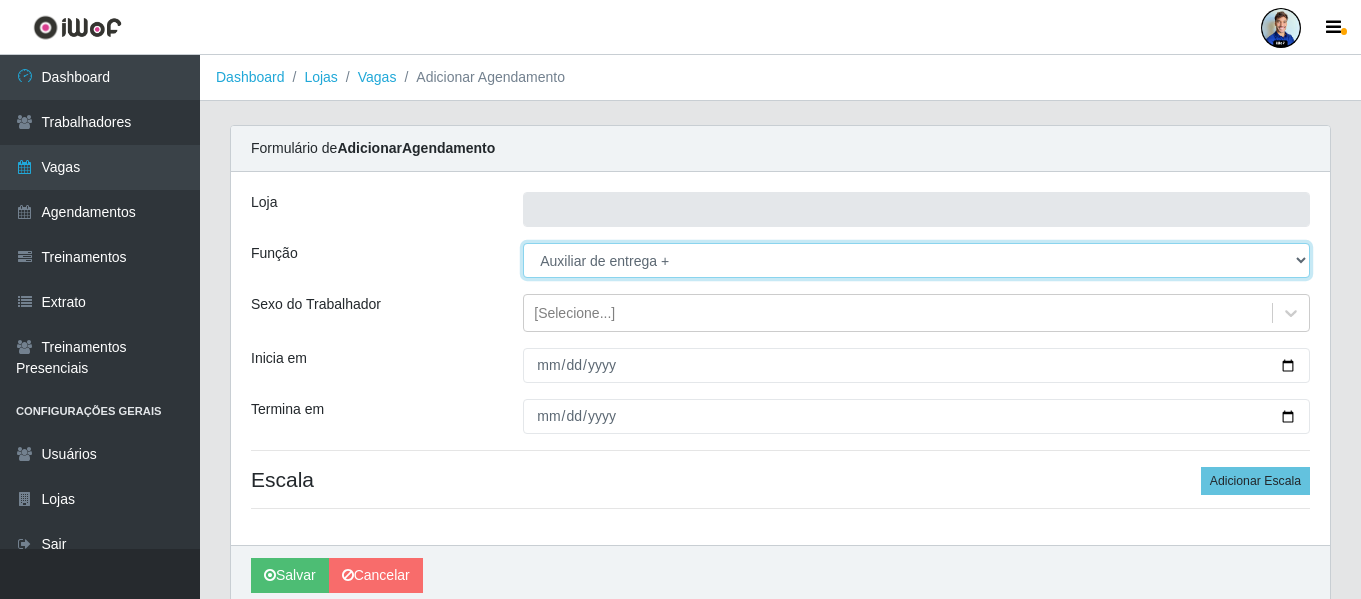 click on "[Selecione...] ASG ASG + ASG ++ Auxiliar de Depósito  Auxiliar de Depósito + Auxiliar de Depósito ++ Auxiliar de entrega Auxiliar de entrega + Auxiliar de entrega ++ Balconista Balconista + Balconista ++ Balconista de Açougue  Balconista de Açougue + Balconista de Açougue ++ Balconista de Frios Balconista de Frios + Balconista de Frios ++ Balconista de Padaria  Balconista de Padaria + Balconista de Padaria ++ Embalador Embalador + Embalador ++ Operador de Caixa Operador de Caixa + Operador de Caixa ++ Operador de Loja Operador de Loja + Operador de Loja ++ Repositor  Repositor + Repositor ++ Repositor de Frios Repositor de Frios + Repositor de Frios ++ Repositor de Hortifruti Repositor de Hortifruti + Repositor de Hortifruti ++" at bounding box center [916, 260] 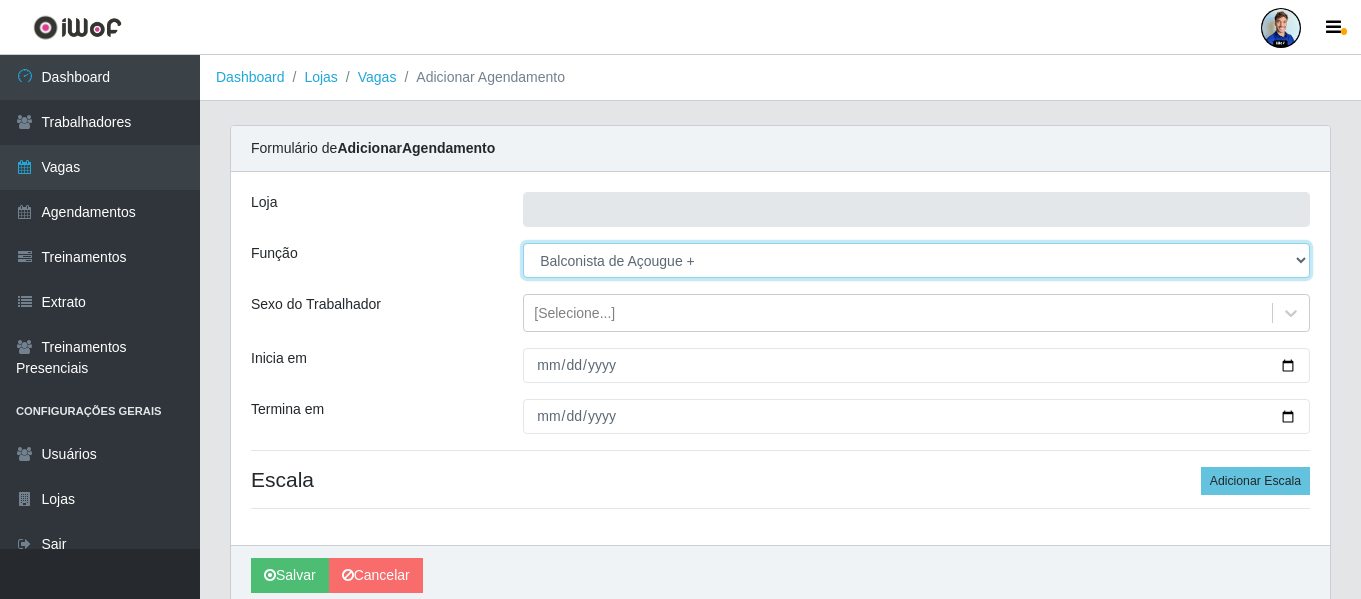 click on "[Selecione...] ASG ASG + ASG ++ Auxiliar de Depósito  Auxiliar de Depósito + Auxiliar de Depósito ++ Auxiliar de entrega Auxiliar de entrega + Auxiliar de entrega ++ Balconista Balconista + Balconista ++ Balconista de Açougue  Balconista de Açougue + Balconista de Açougue ++ Balconista de Frios Balconista de Frios + Balconista de Frios ++ Balconista de Padaria  Balconista de Padaria + Balconista de Padaria ++ Embalador Embalador + Embalador ++ Operador de Caixa Operador de Caixa + Operador de Caixa ++ Operador de Loja Operador de Loja + Operador de Loja ++ Repositor  Repositor + Repositor ++ Repositor de Frios Repositor de Frios + Repositor de Frios ++ Repositor de Hortifruti Repositor de Hortifruti + Repositor de Hortifruti ++" at bounding box center (916, 260) 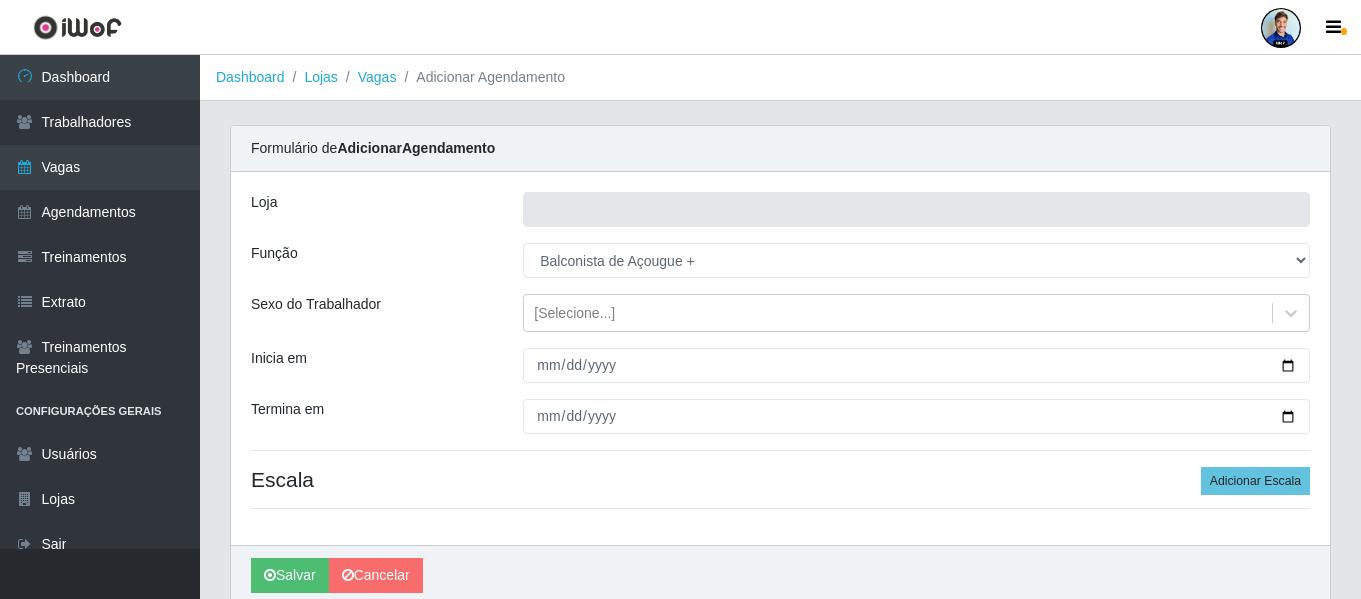 click on "Formulário de  Adicionar  Agendamento" at bounding box center [780, 149] 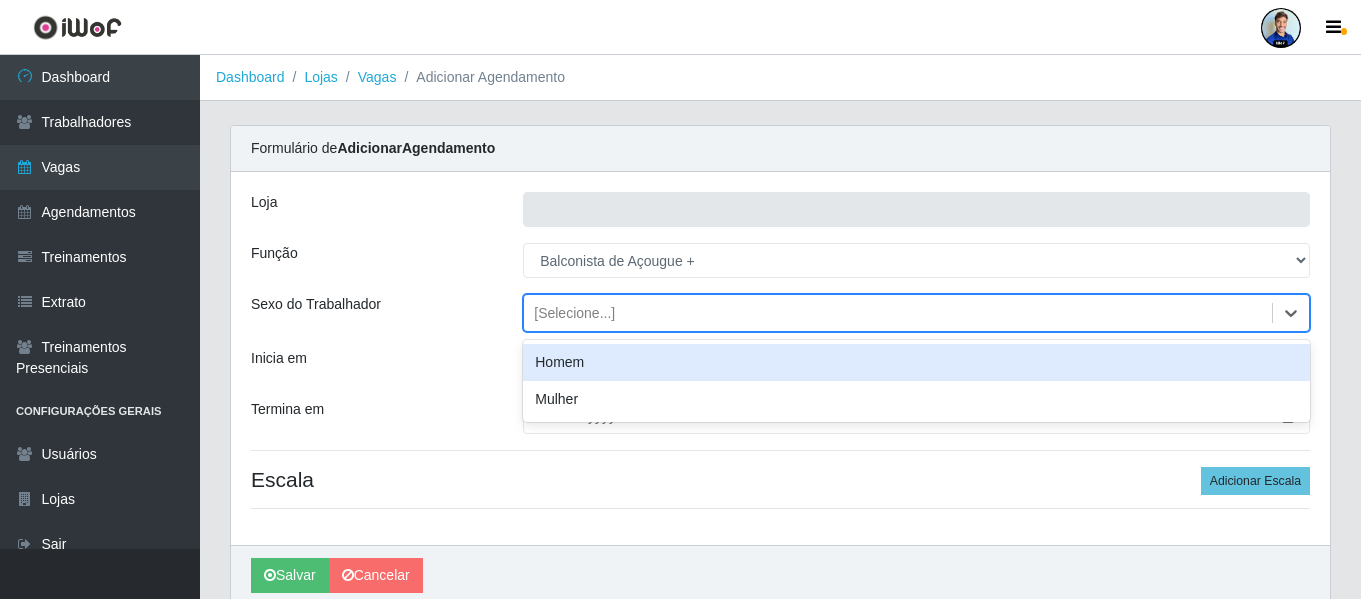 click on "[Selecione...]" at bounding box center (898, 313) 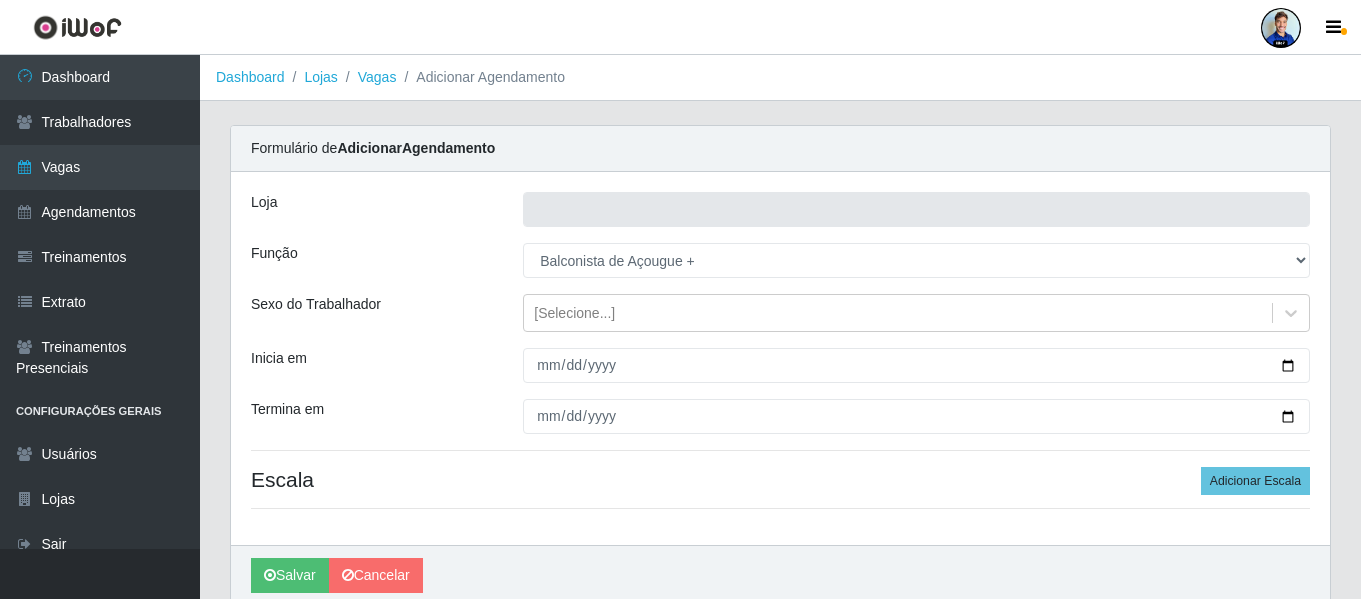 click on "Sexo do Trabalhador" at bounding box center [372, 313] 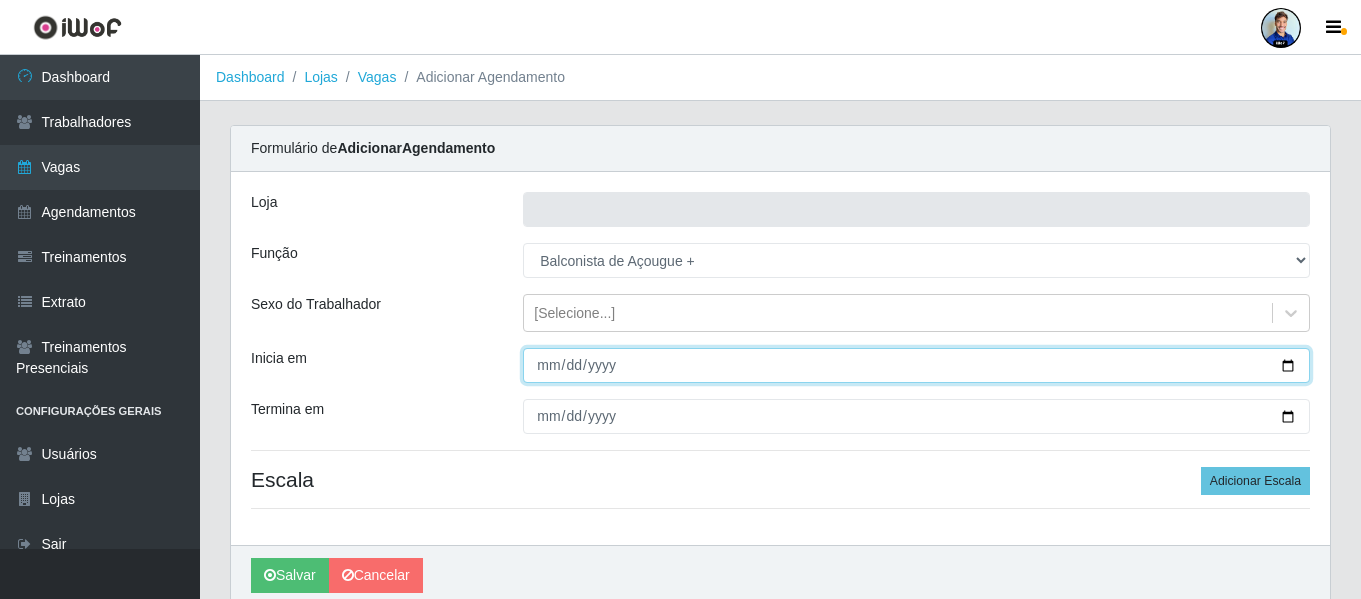 click on "Inicia em" at bounding box center [916, 365] 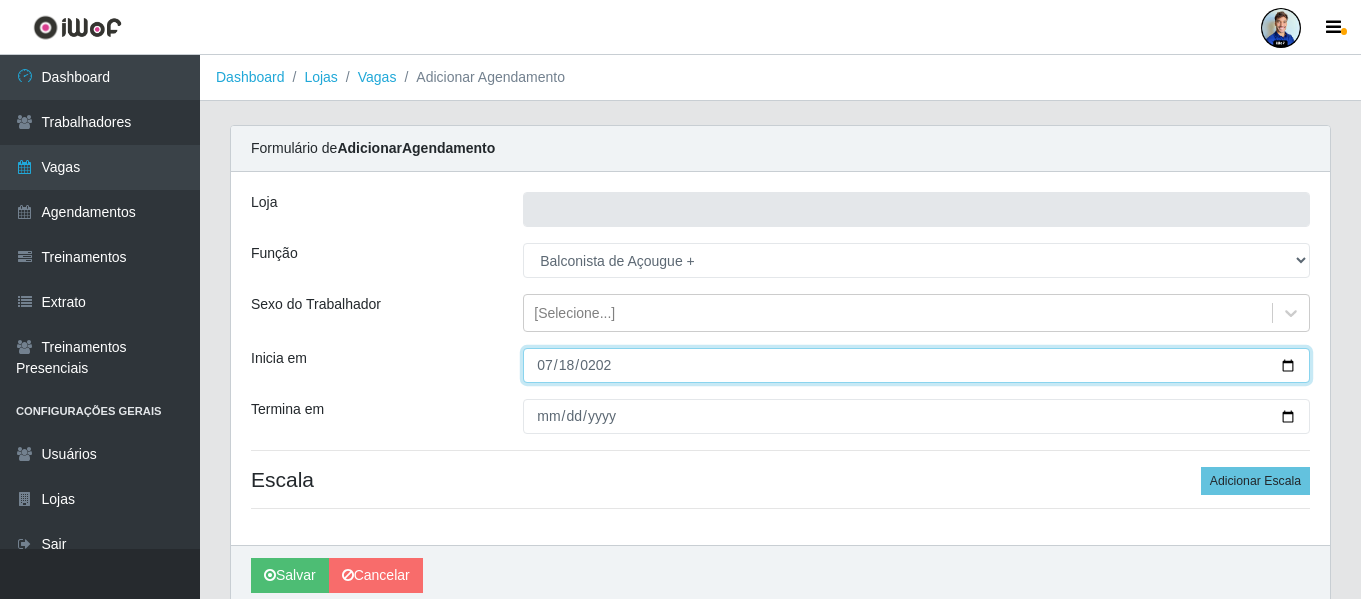 type on "2025-07-18" 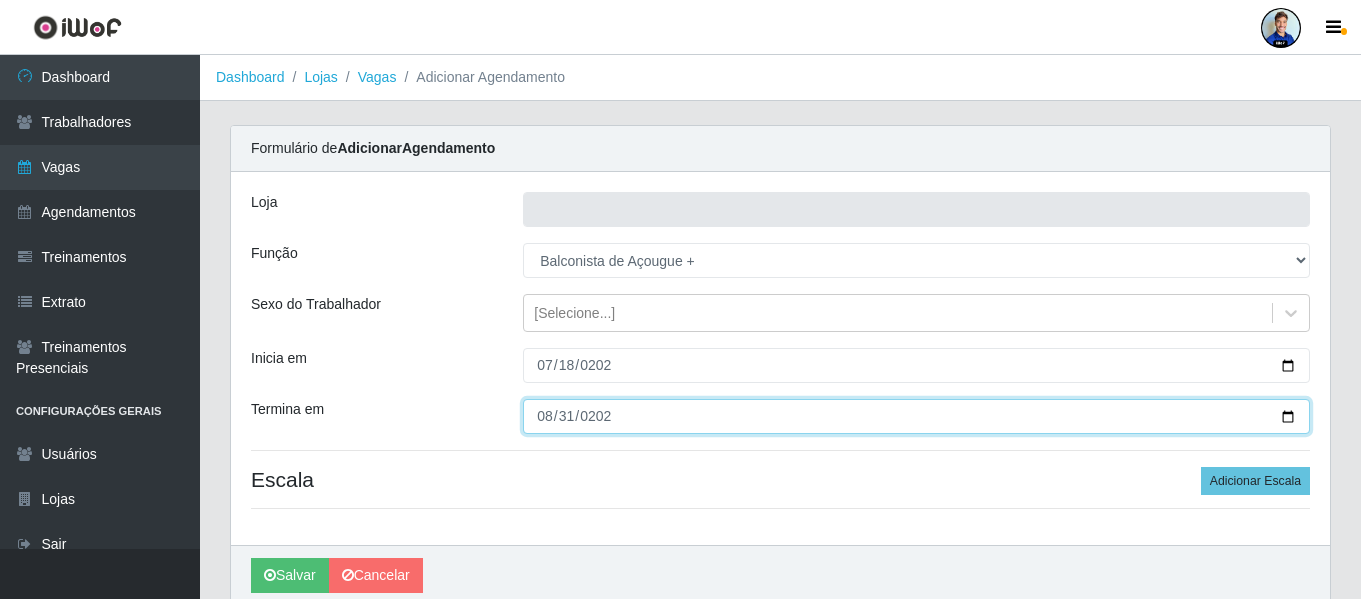 type on "2025-08-31" 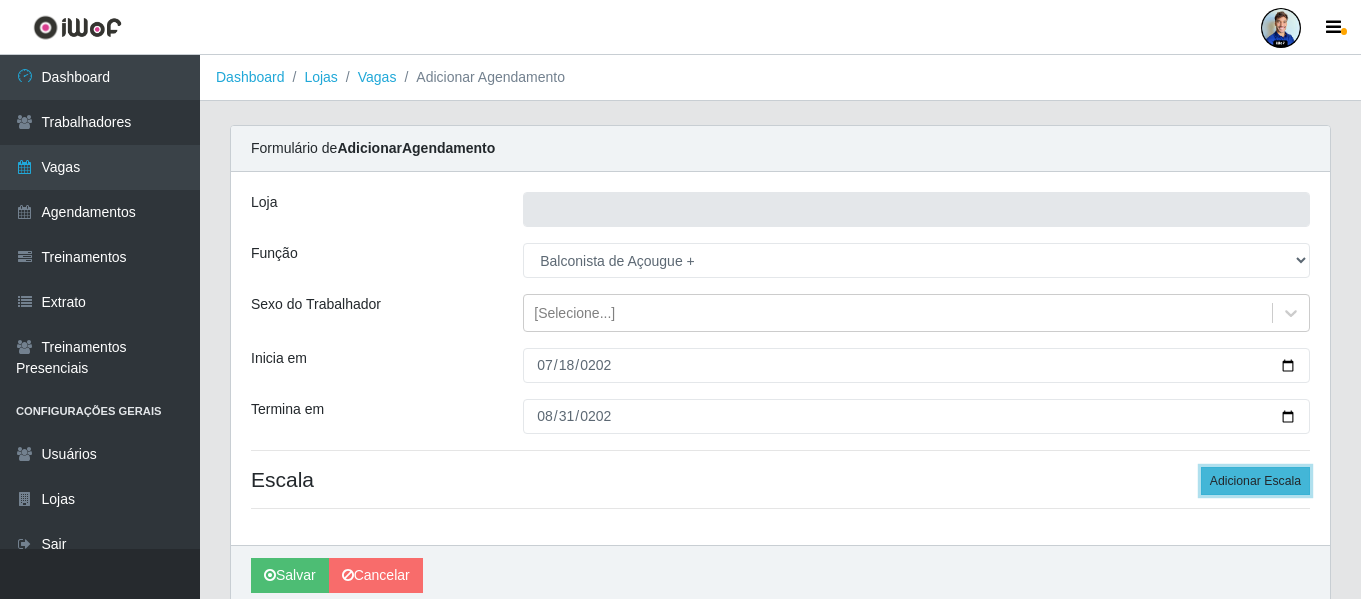 click on "Adicionar Escala" at bounding box center [1255, 481] 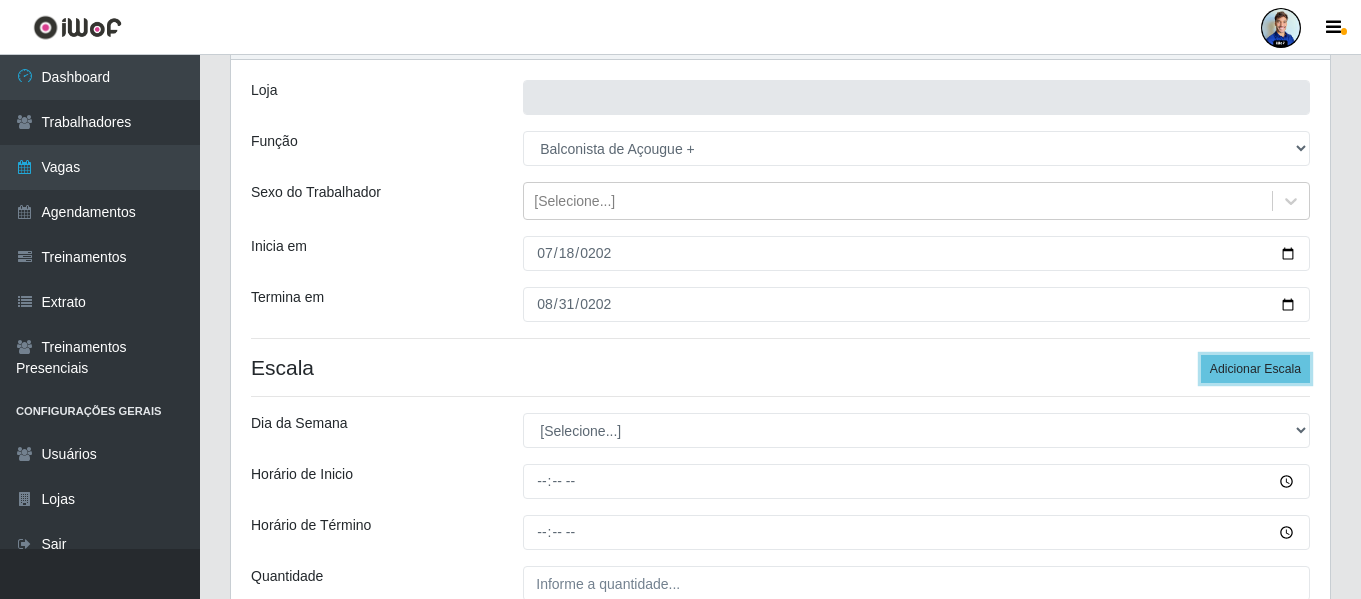 scroll, scrollTop: 114, scrollLeft: 0, axis: vertical 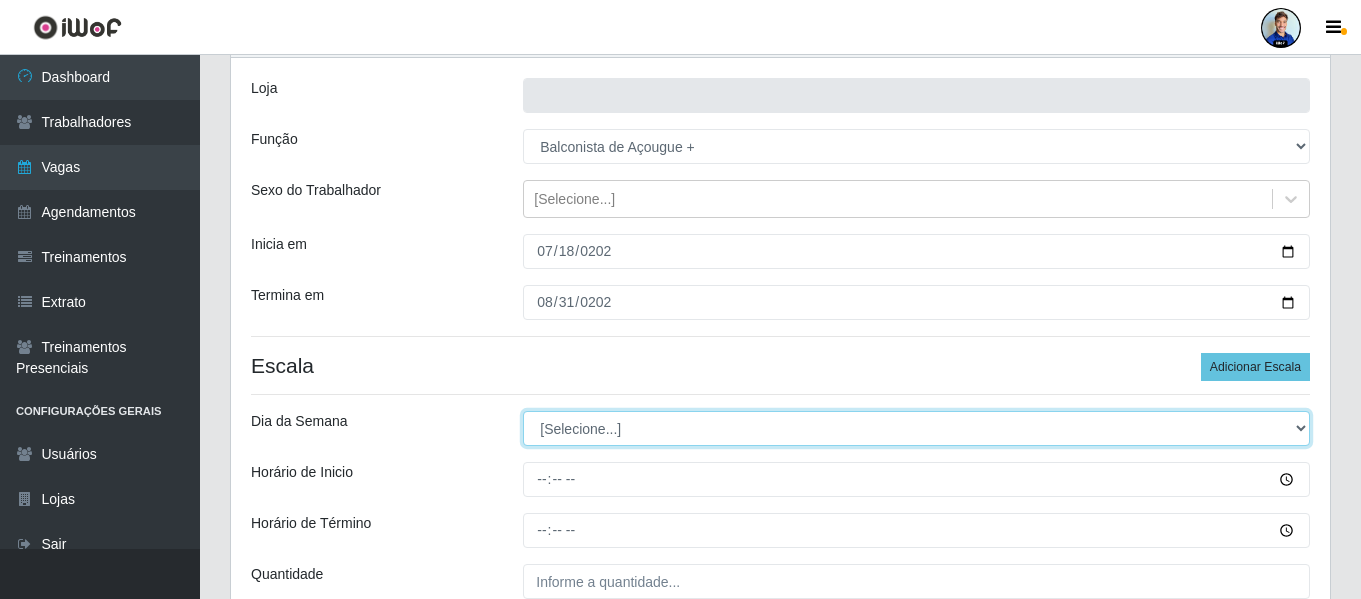 click on "[Selecione...] Segunda Terça Quarta Quinta Sexta Sábado Domingo" at bounding box center [916, 428] 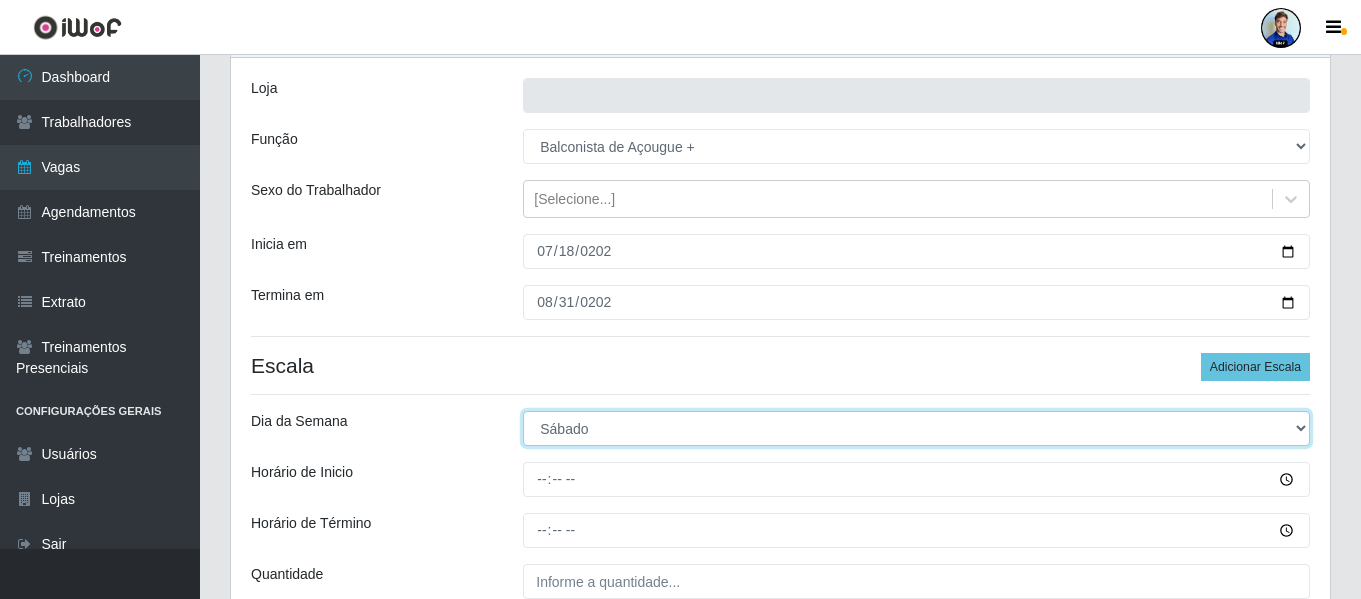 click on "[Selecione...] Segunda Terça Quarta Quinta Sexta Sábado Domingo" at bounding box center [916, 428] 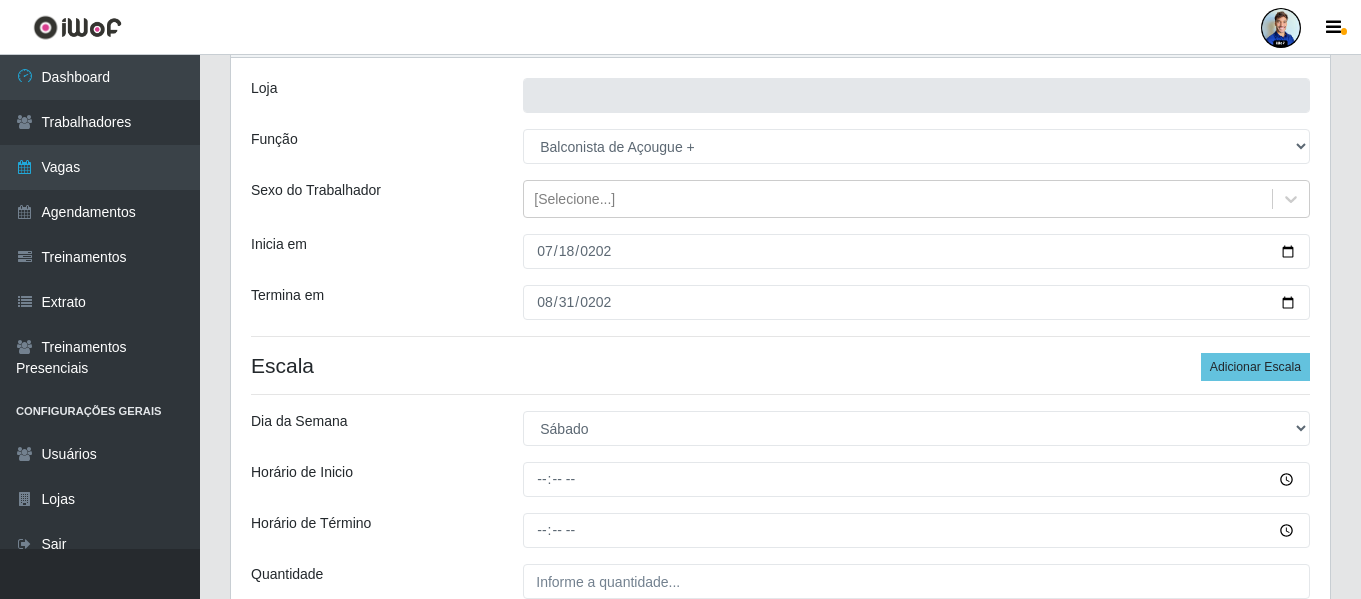 click on "Escala Adicionar Escala" at bounding box center [780, 365] 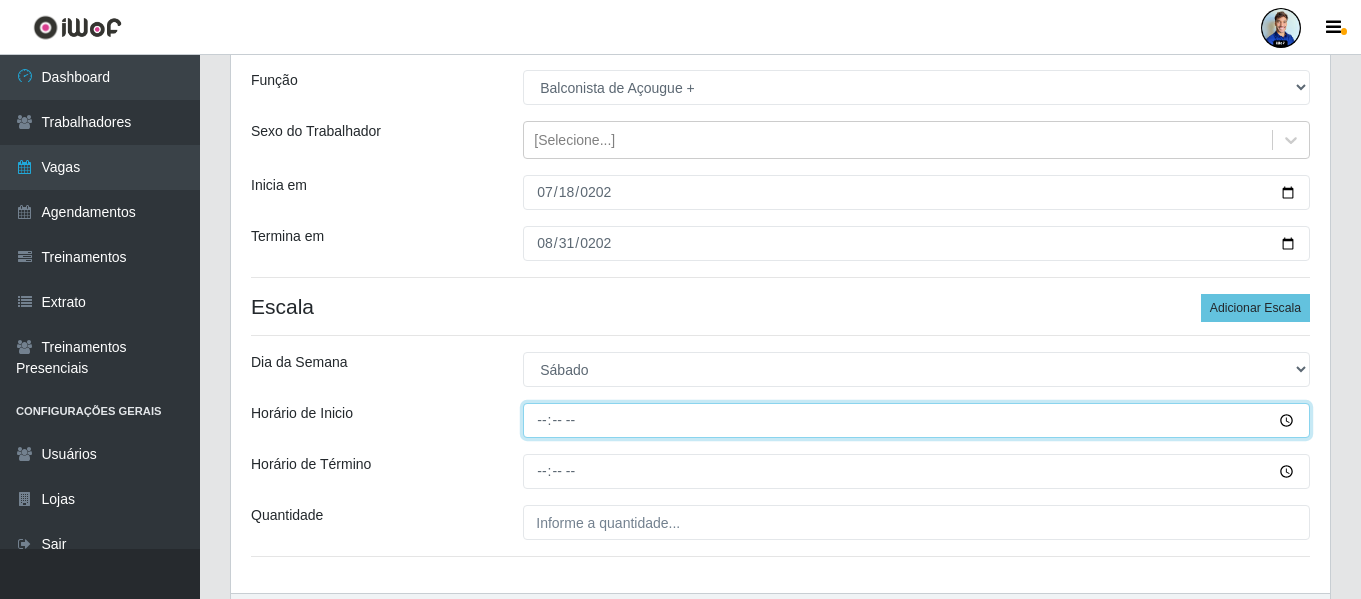 click on "Horário de Inicio" at bounding box center (916, 420) 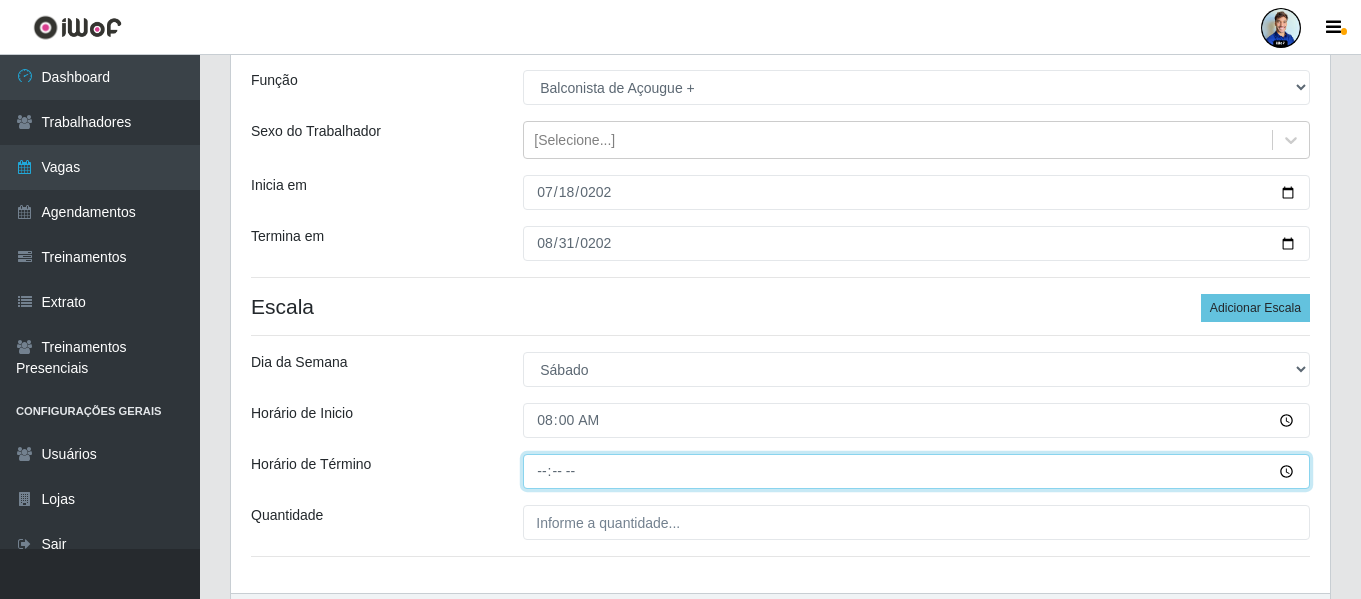 type on "14:00" 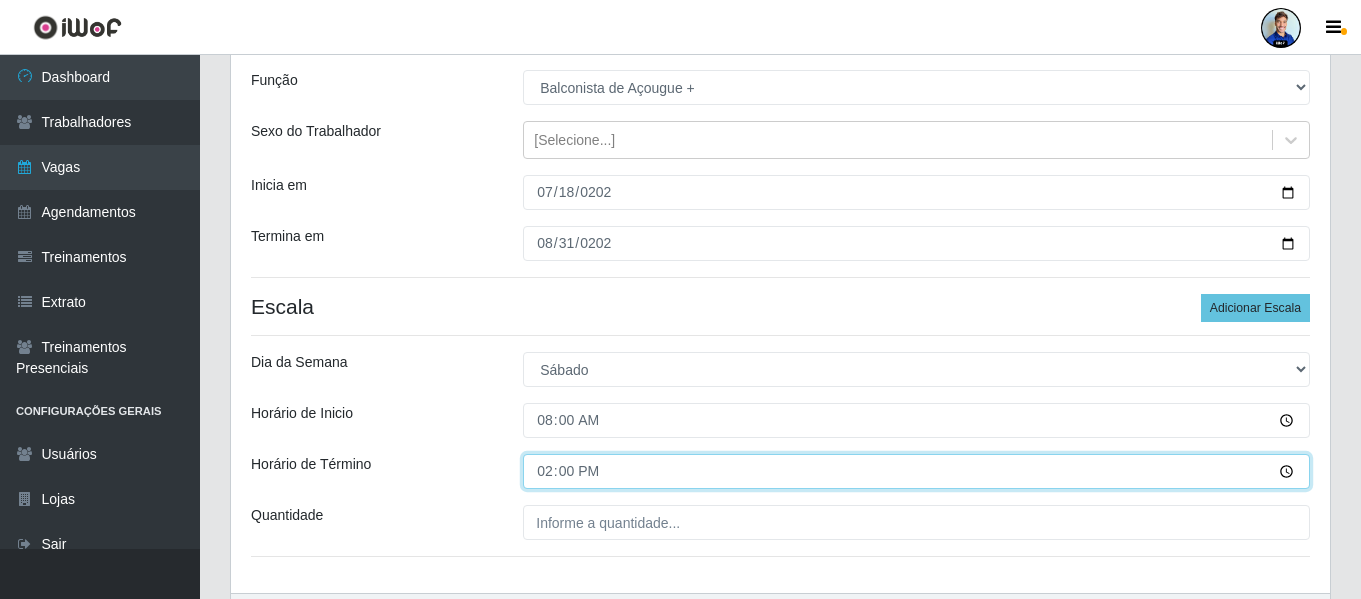 scroll, scrollTop: 302, scrollLeft: 0, axis: vertical 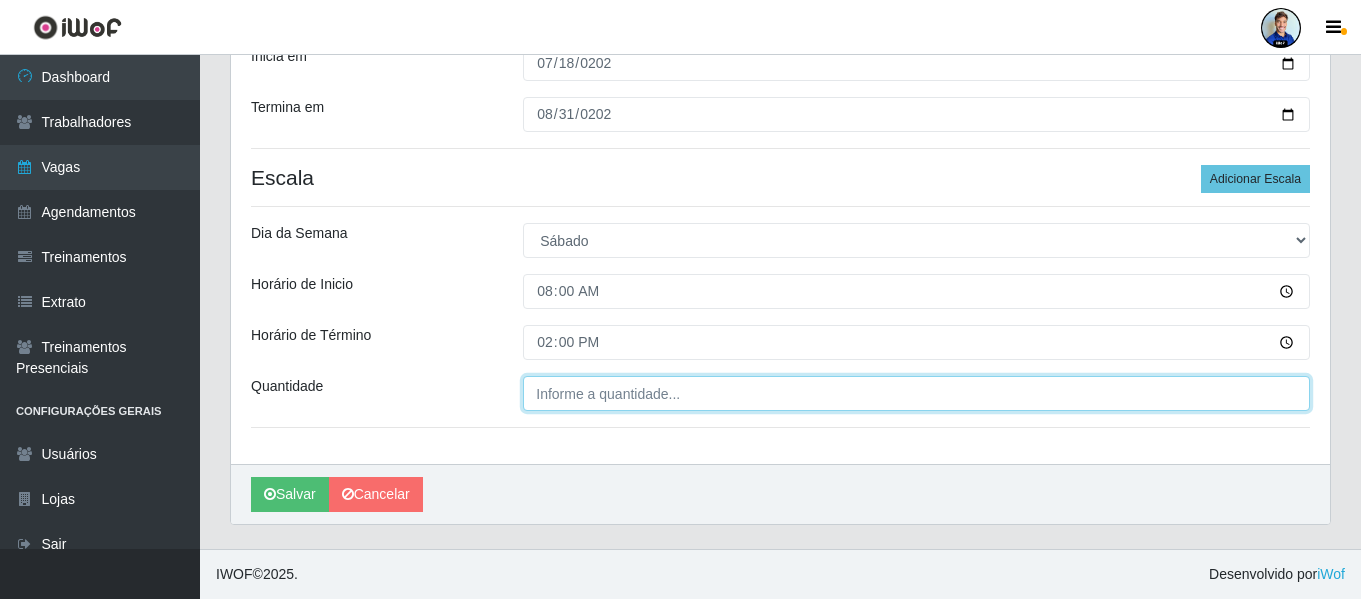 type on "___" 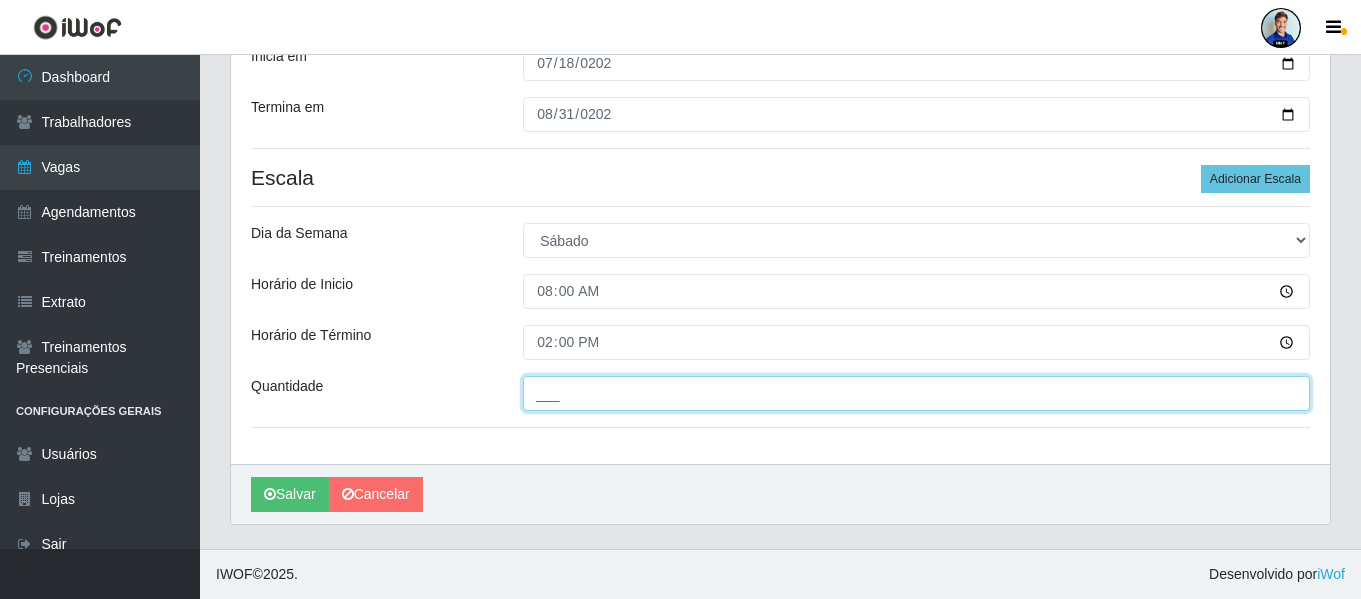 click on "___" at bounding box center [916, 393] 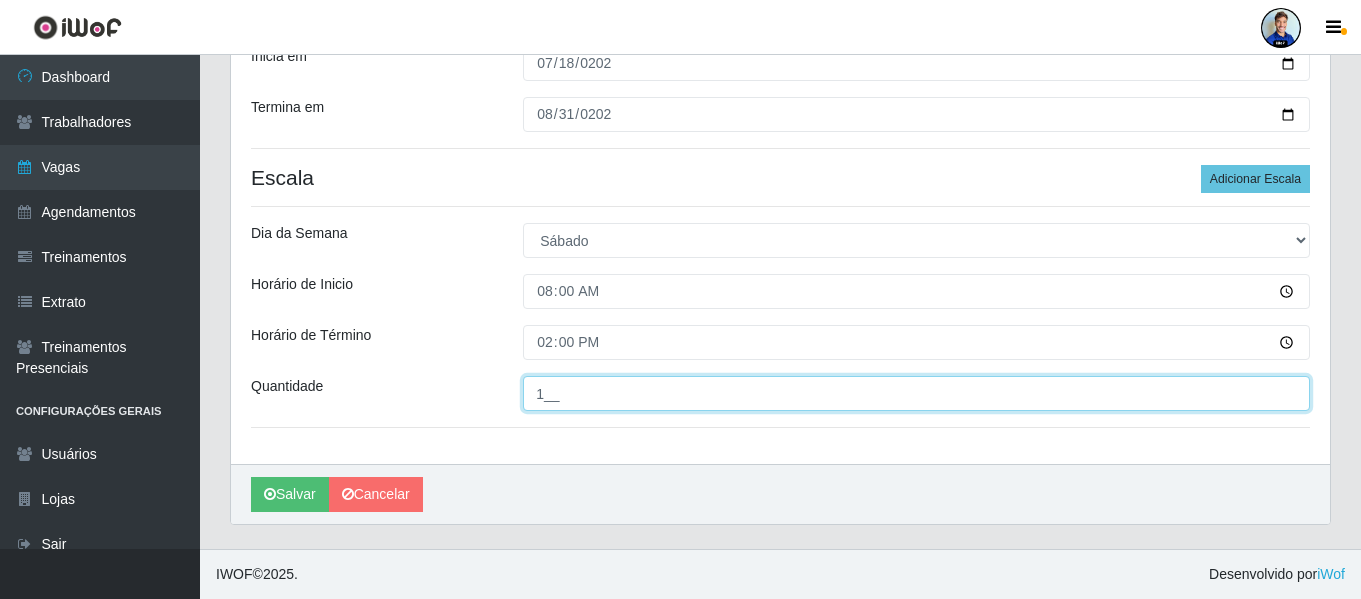 type on "1__" 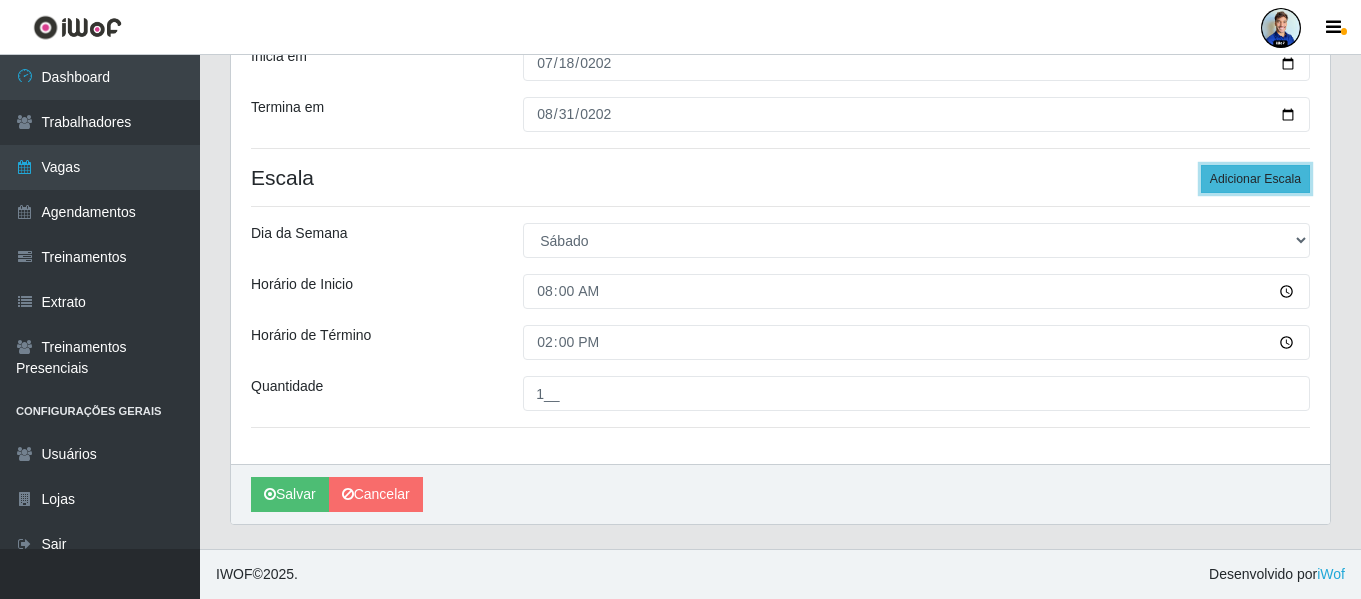 click on "Adicionar Escala" at bounding box center [1255, 179] 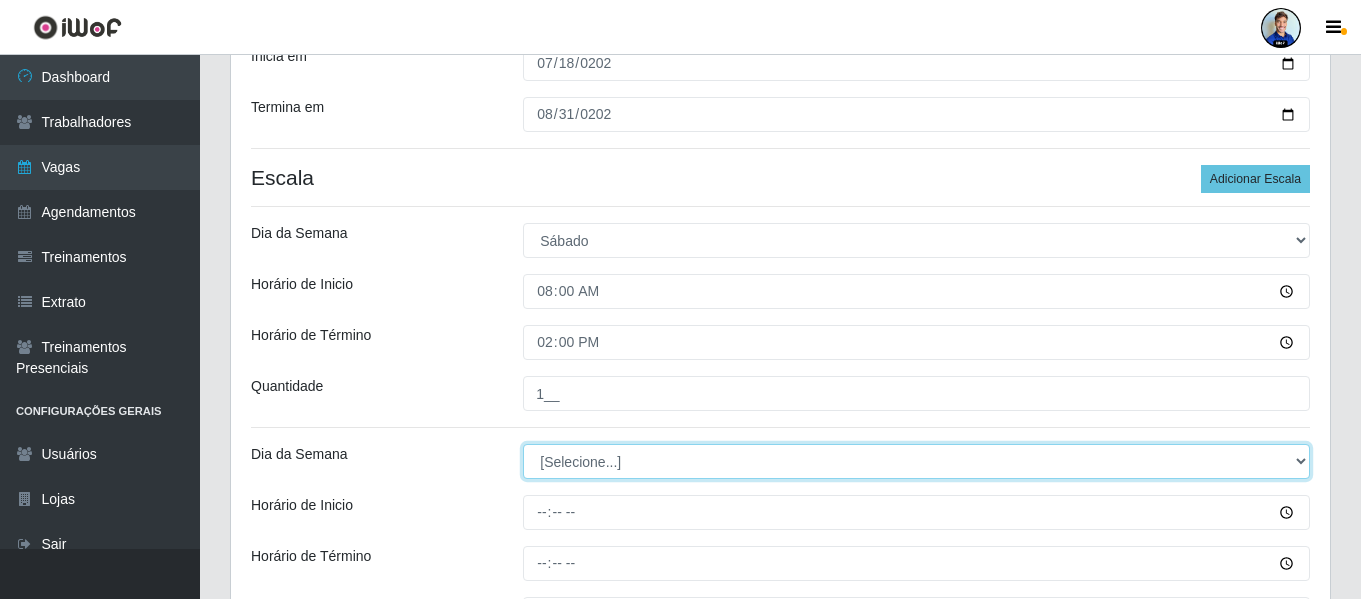 click on "[Selecione...] Segunda Terça Quarta Quinta Sexta Sábado Domingo" at bounding box center (916, 461) 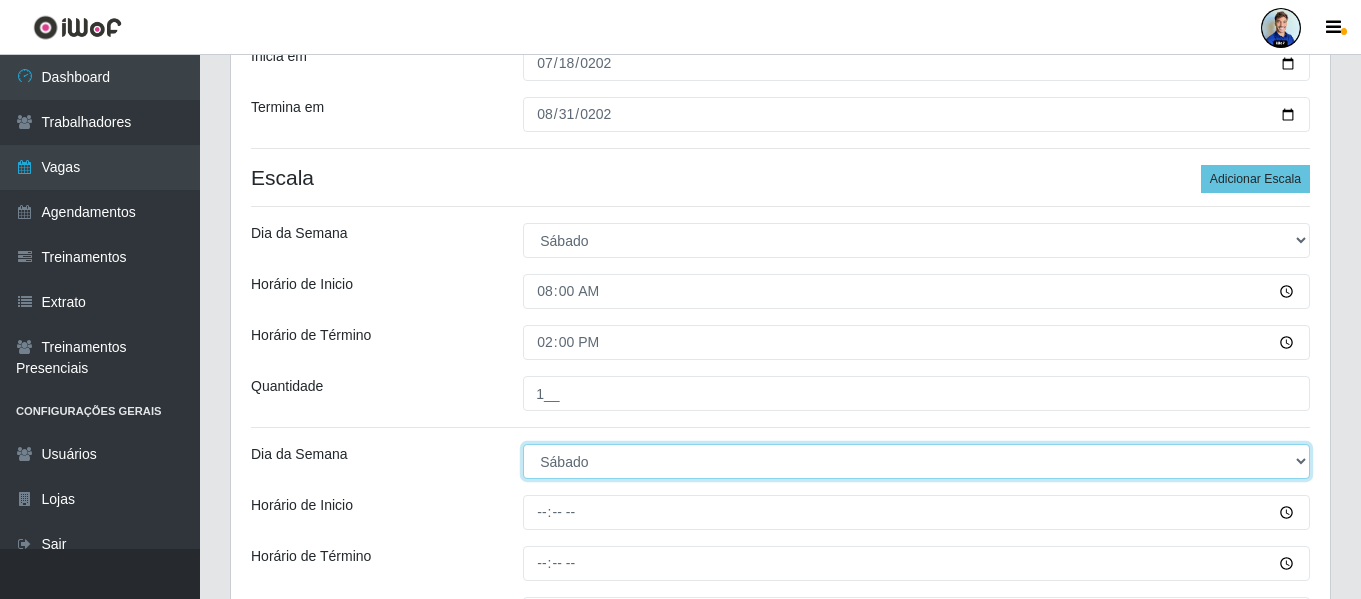 click on "[Selecione...] Segunda Terça Quarta Quinta Sexta Sábado Domingo" at bounding box center (916, 461) 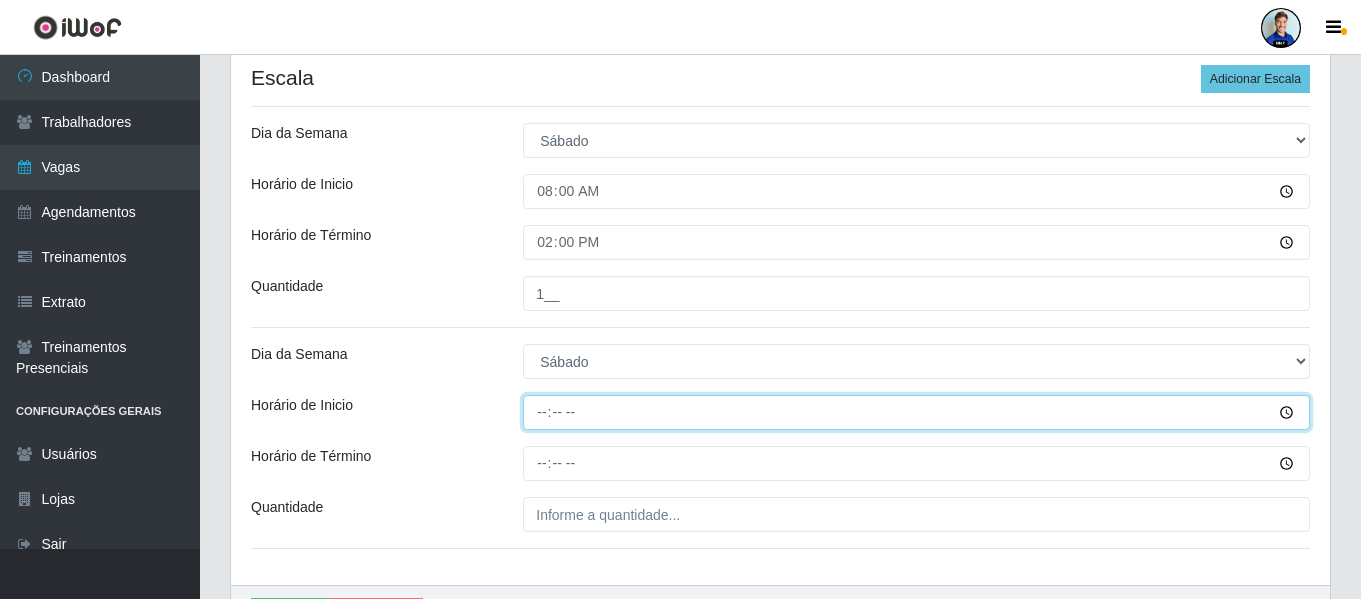 click on "Horário de Inicio" at bounding box center (916, 412) 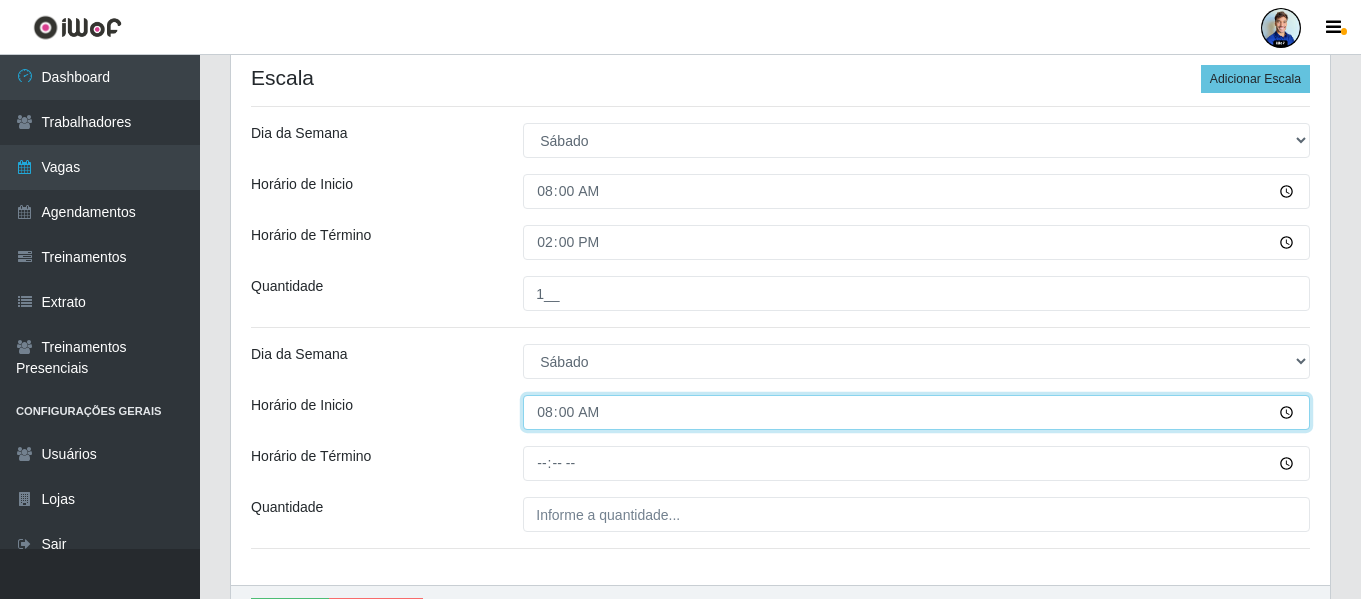 click on "08:00" at bounding box center [916, 412] 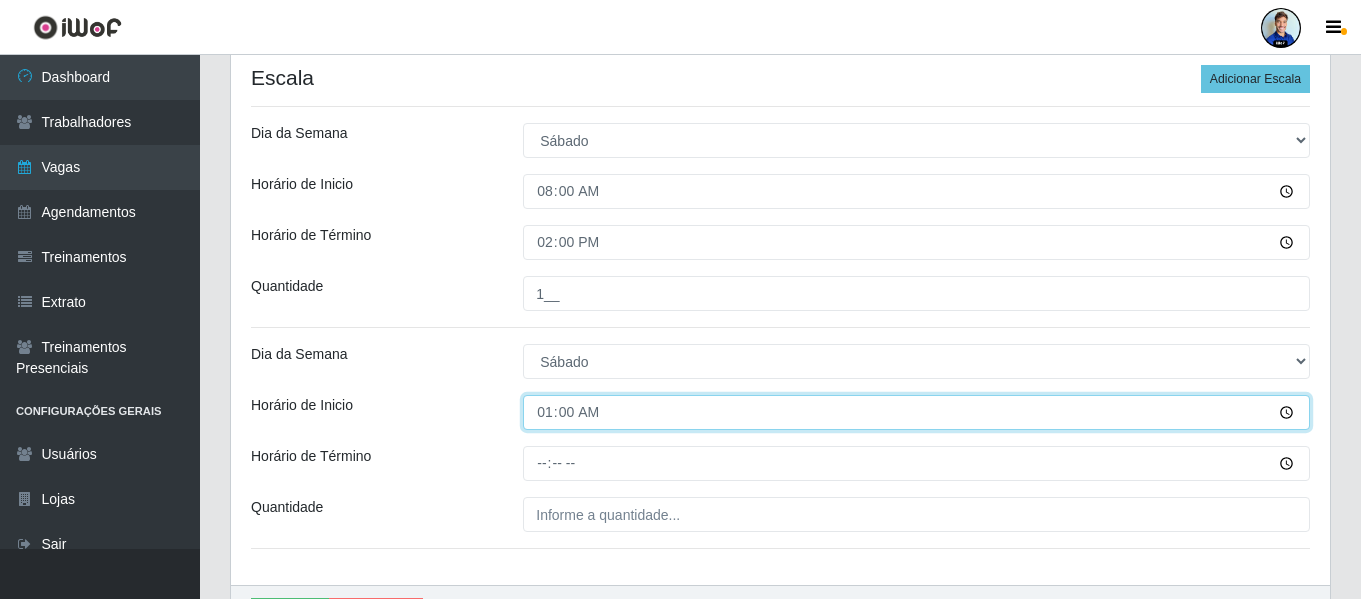 type on "15:00" 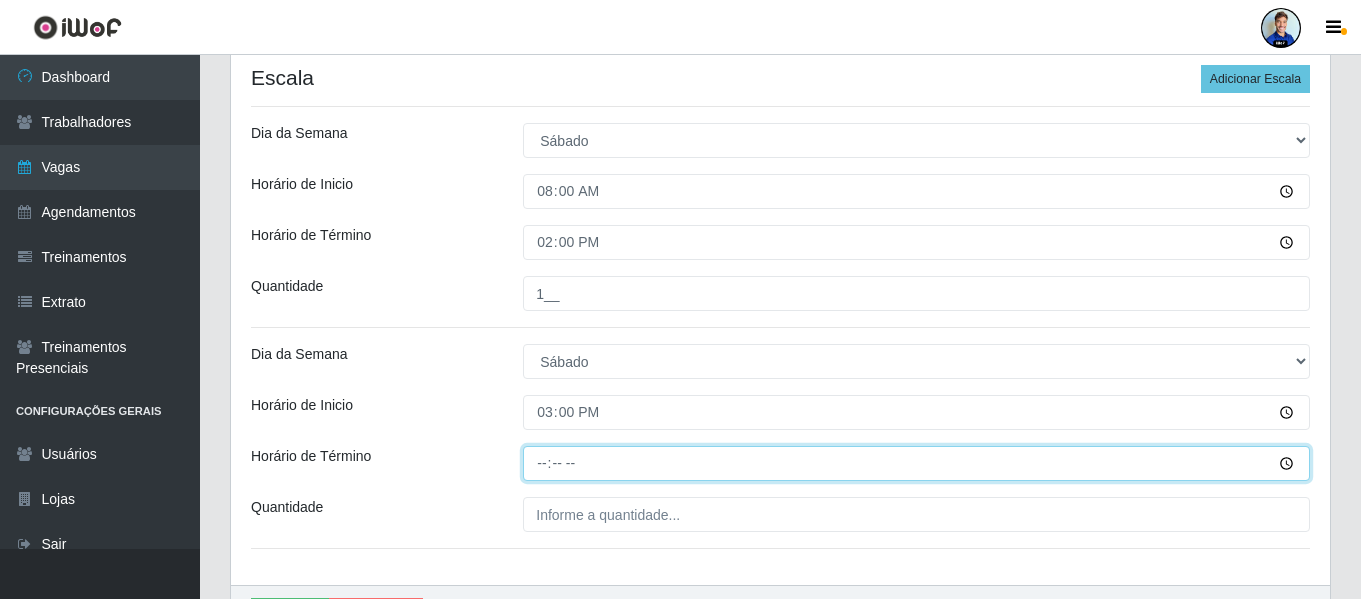 type on "21:00" 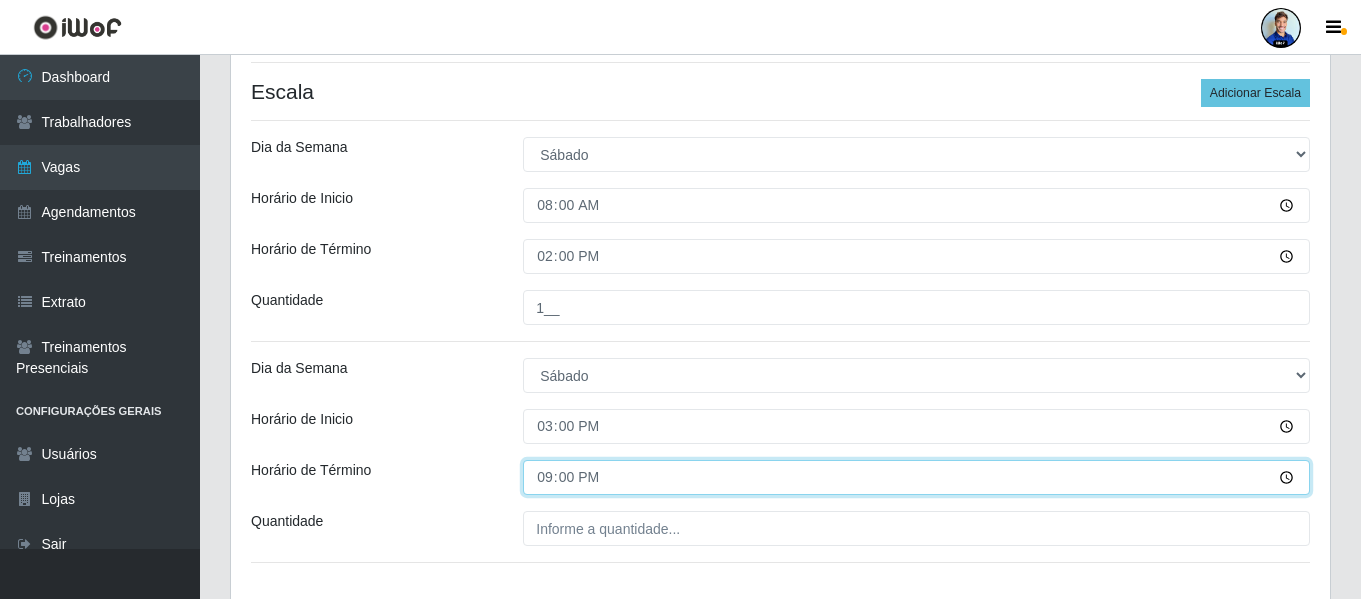 scroll, scrollTop: 302, scrollLeft: 0, axis: vertical 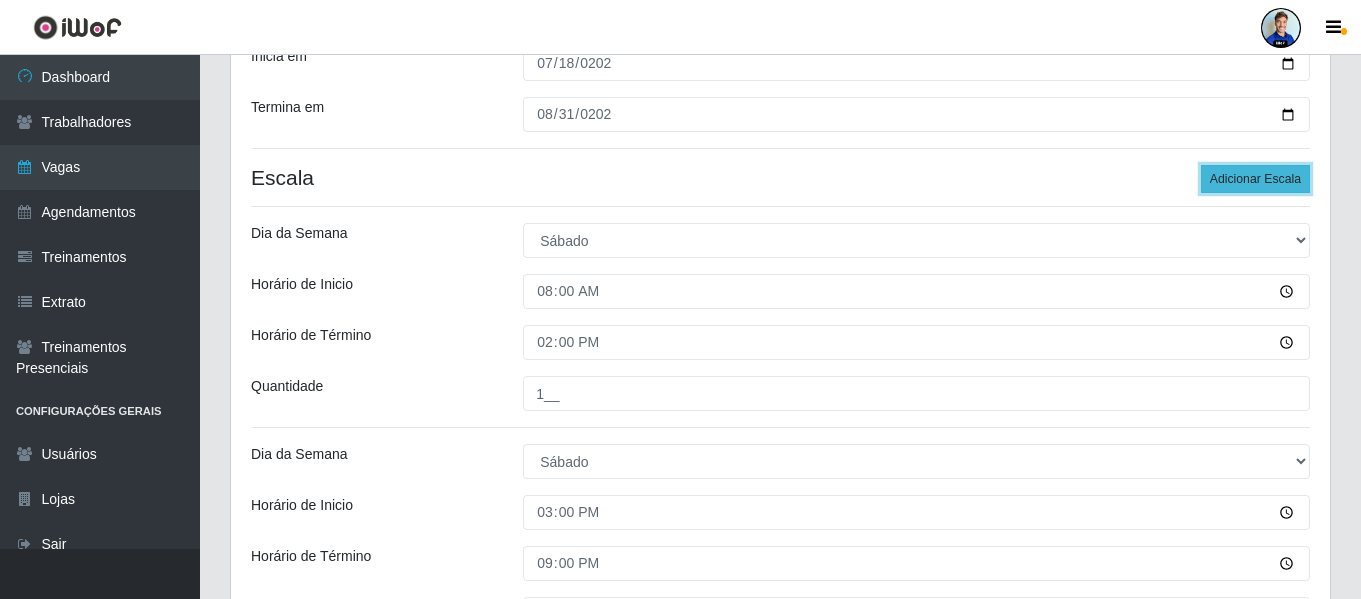 click on "Adicionar Escala" at bounding box center [1255, 179] 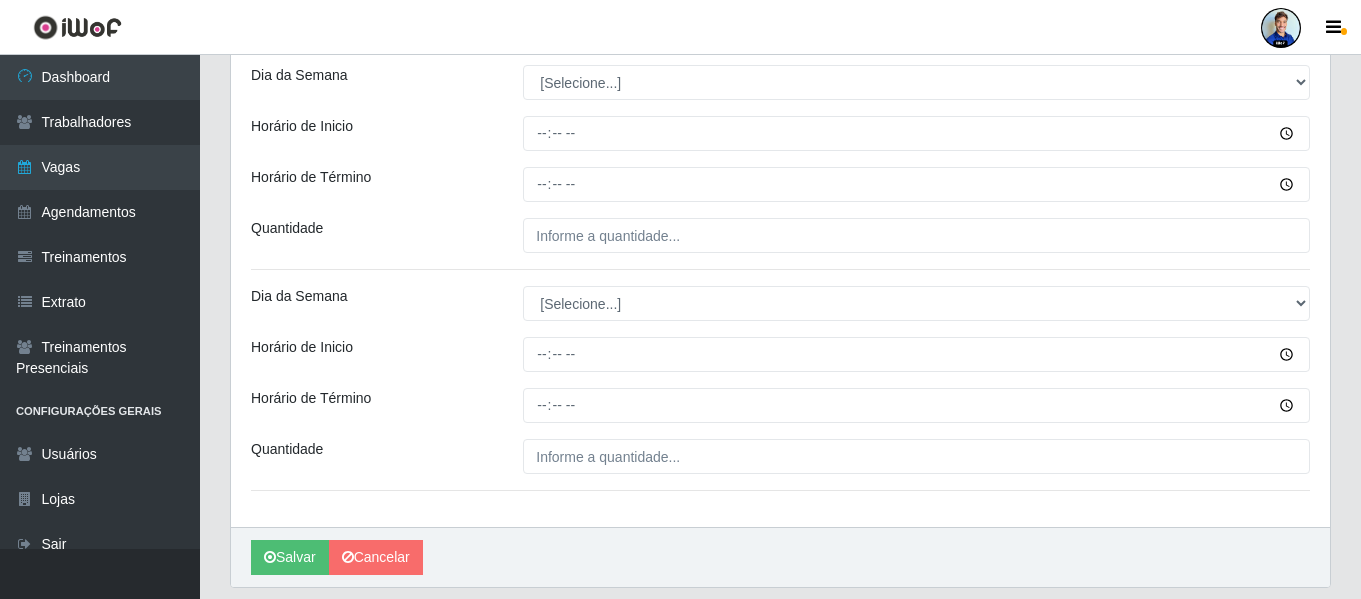scroll, scrollTop: 802, scrollLeft: 0, axis: vertical 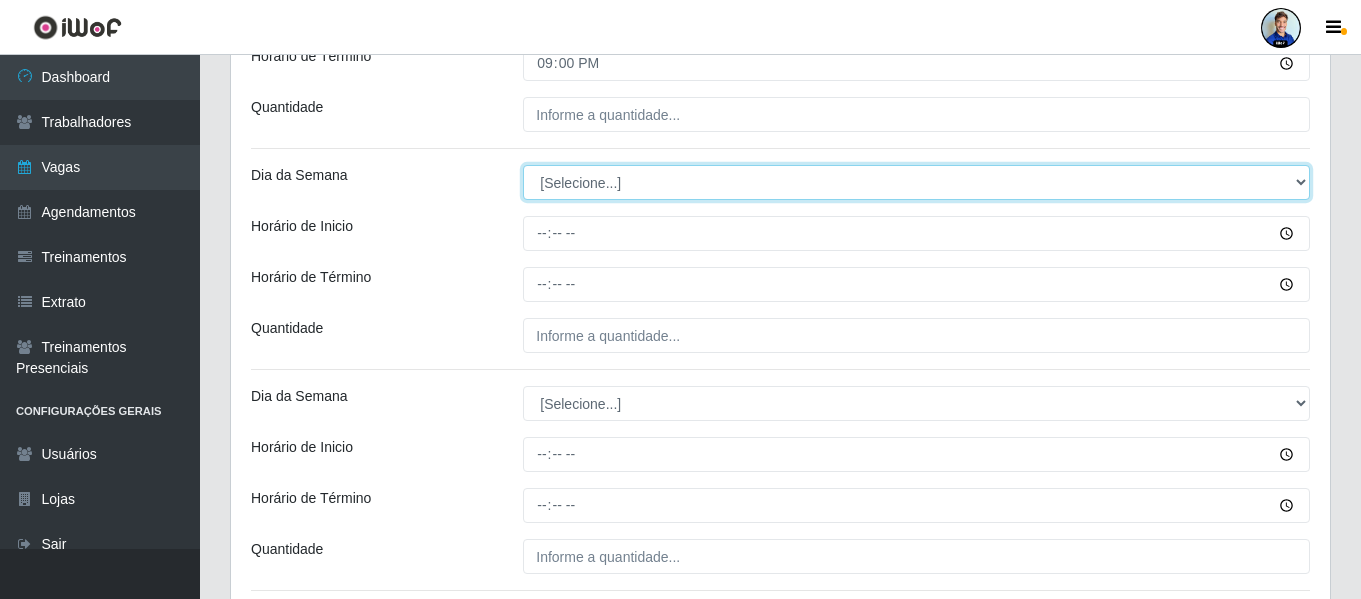 click on "[Selecione...] Segunda Terça Quarta Quinta Sexta Sábado Domingo" at bounding box center [916, 182] 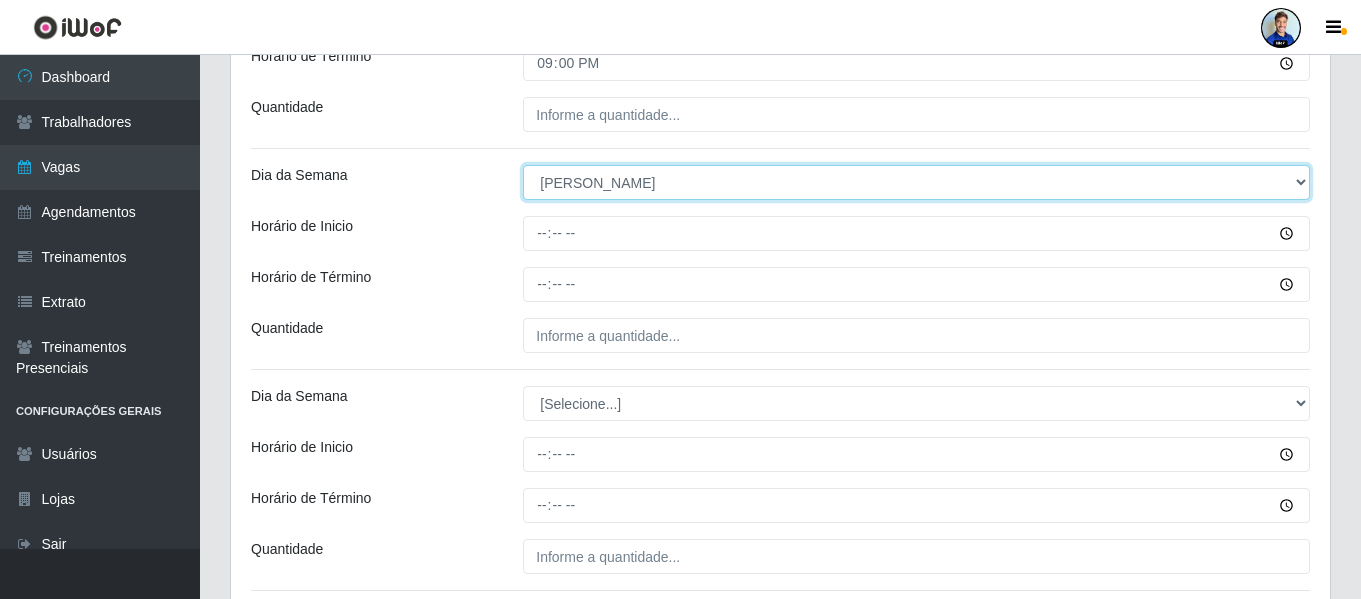 click on "[Selecione...] Segunda Terça Quarta Quinta Sexta Sábado Domingo" at bounding box center (916, 182) 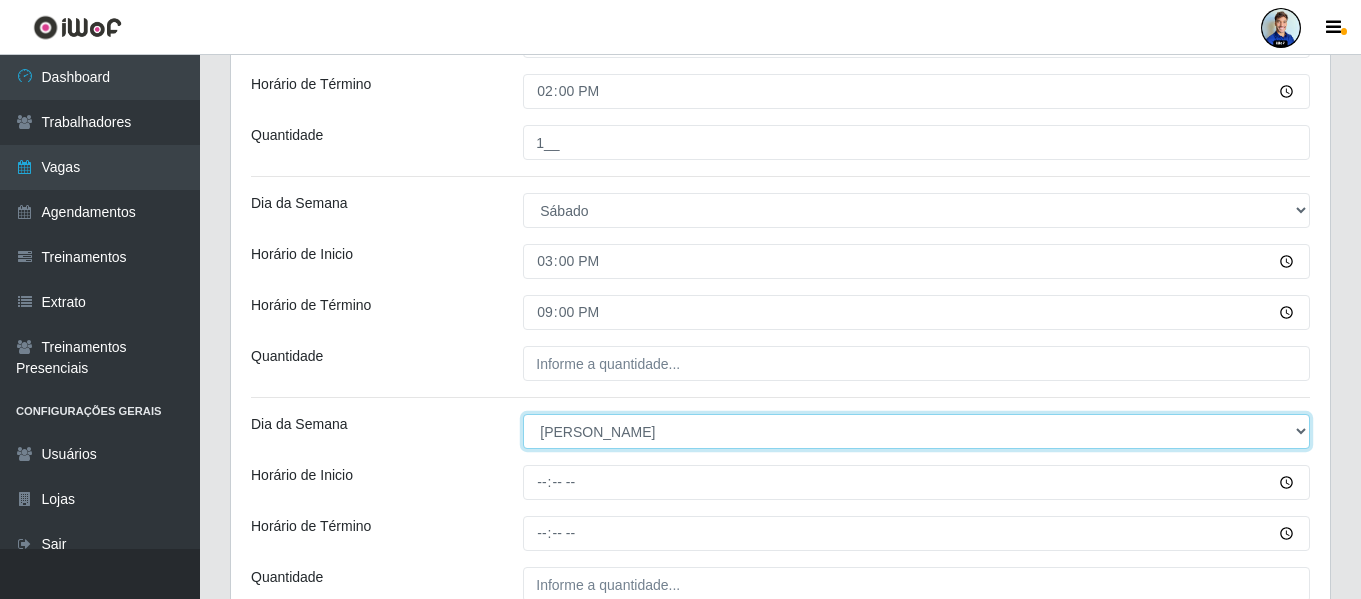 scroll, scrollTop: 702, scrollLeft: 0, axis: vertical 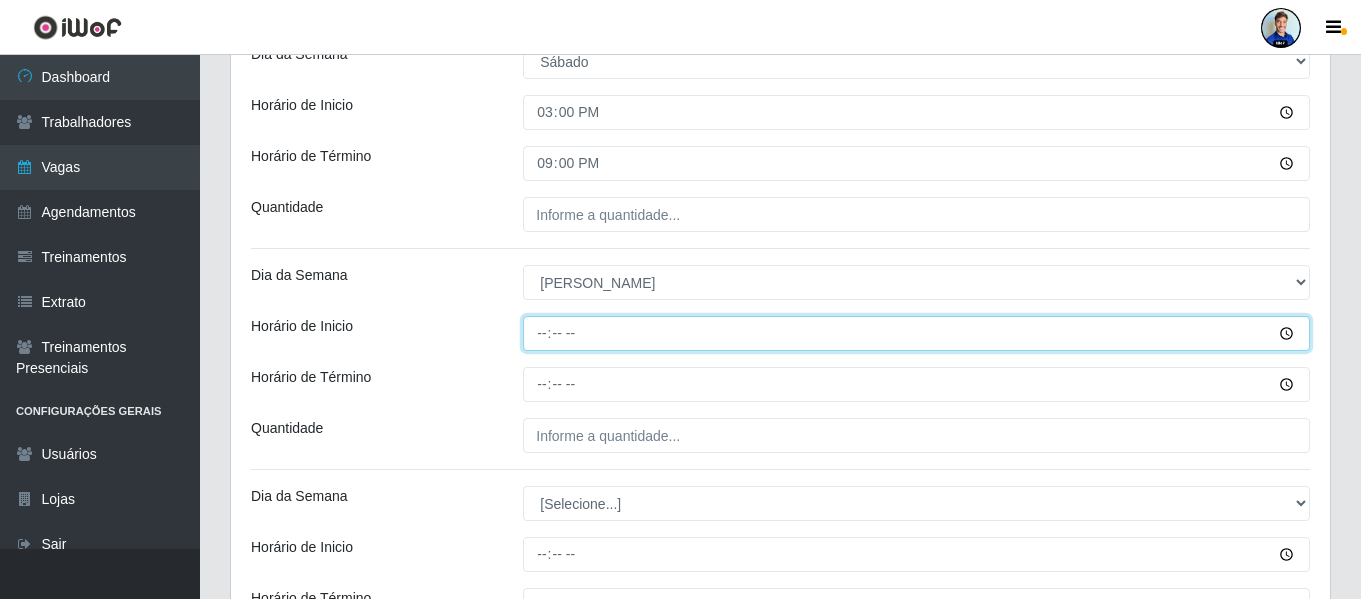 click on "Horário de Inicio" at bounding box center (916, 333) 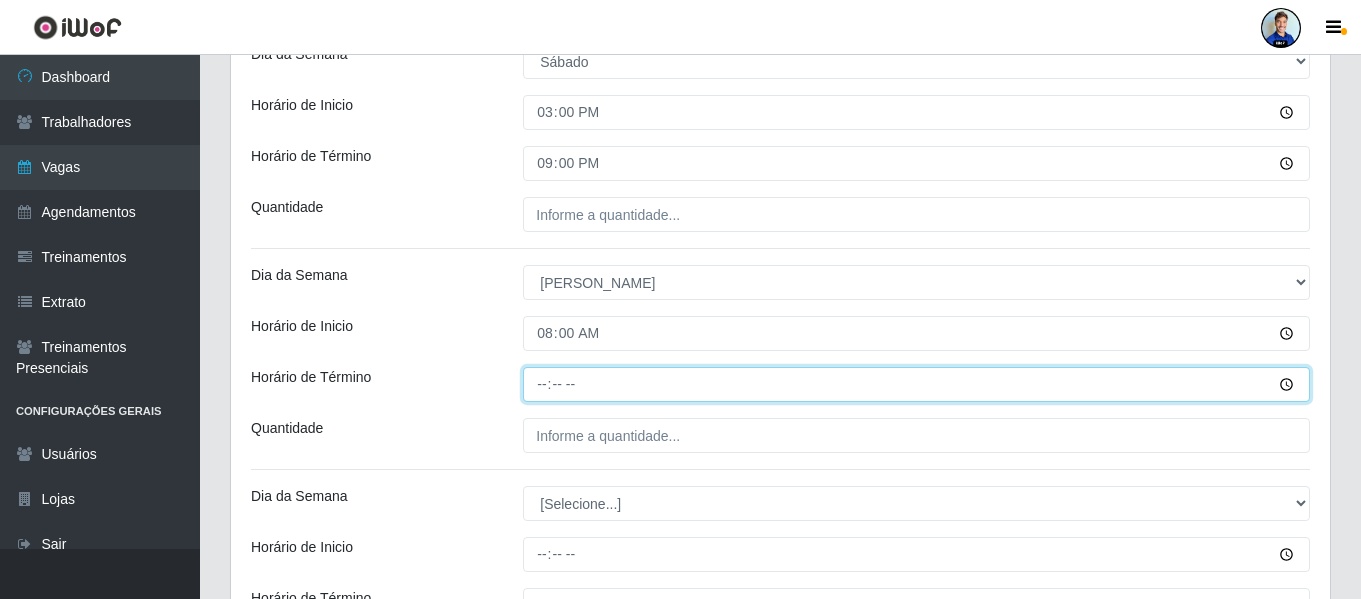 type on "14:00" 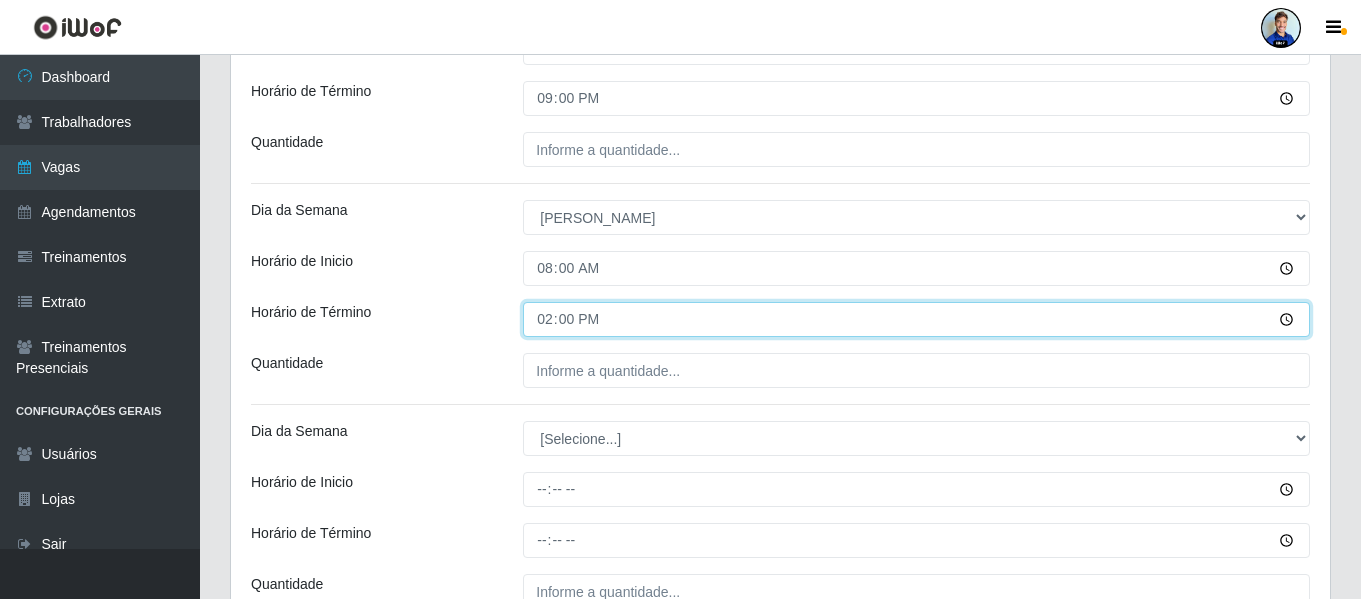 scroll, scrollTop: 802, scrollLeft: 0, axis: vertical 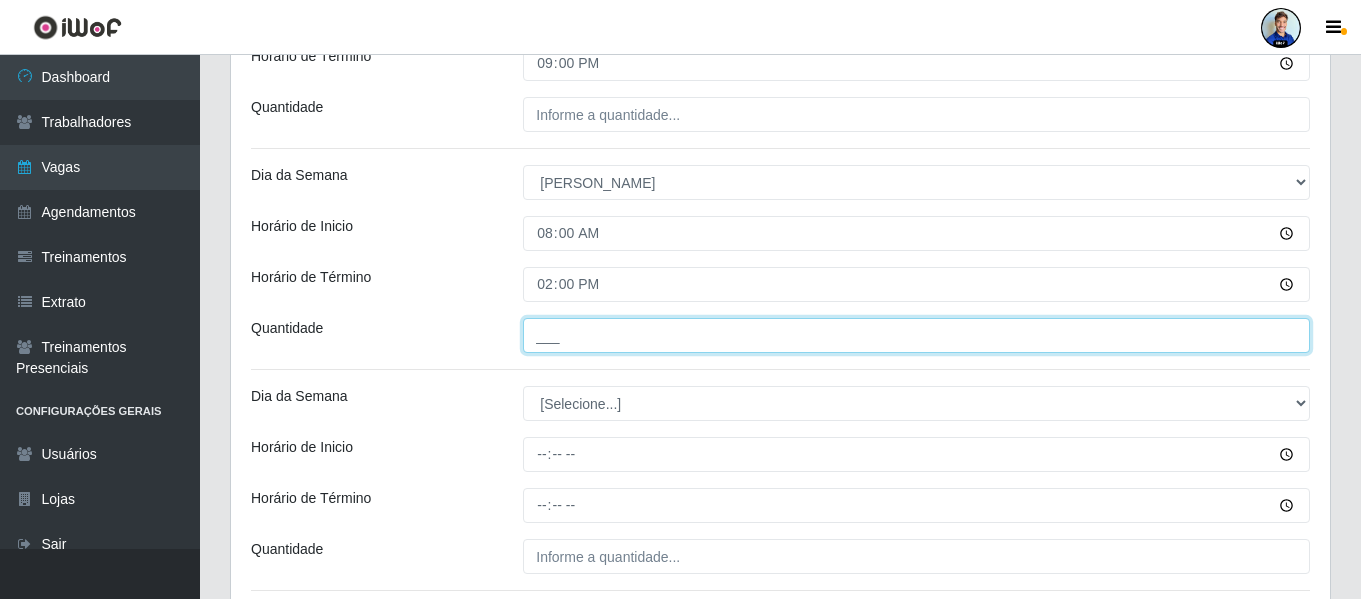 click on "___" at bounding box center (916, 335) 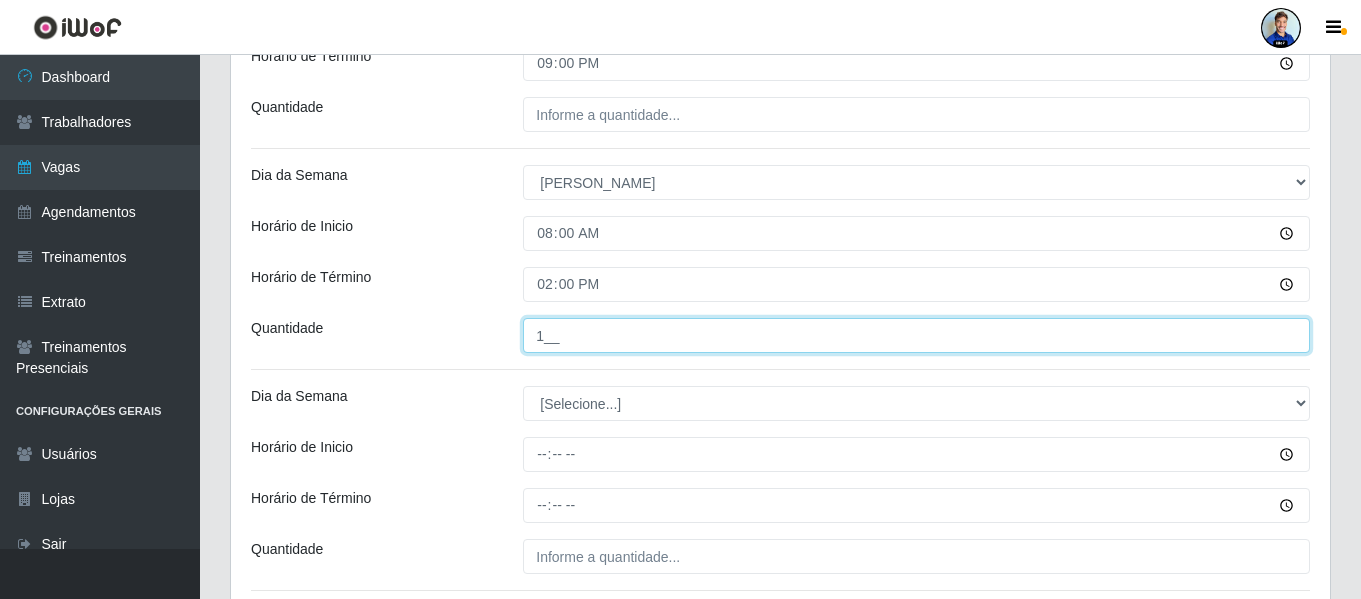 type on "1__" 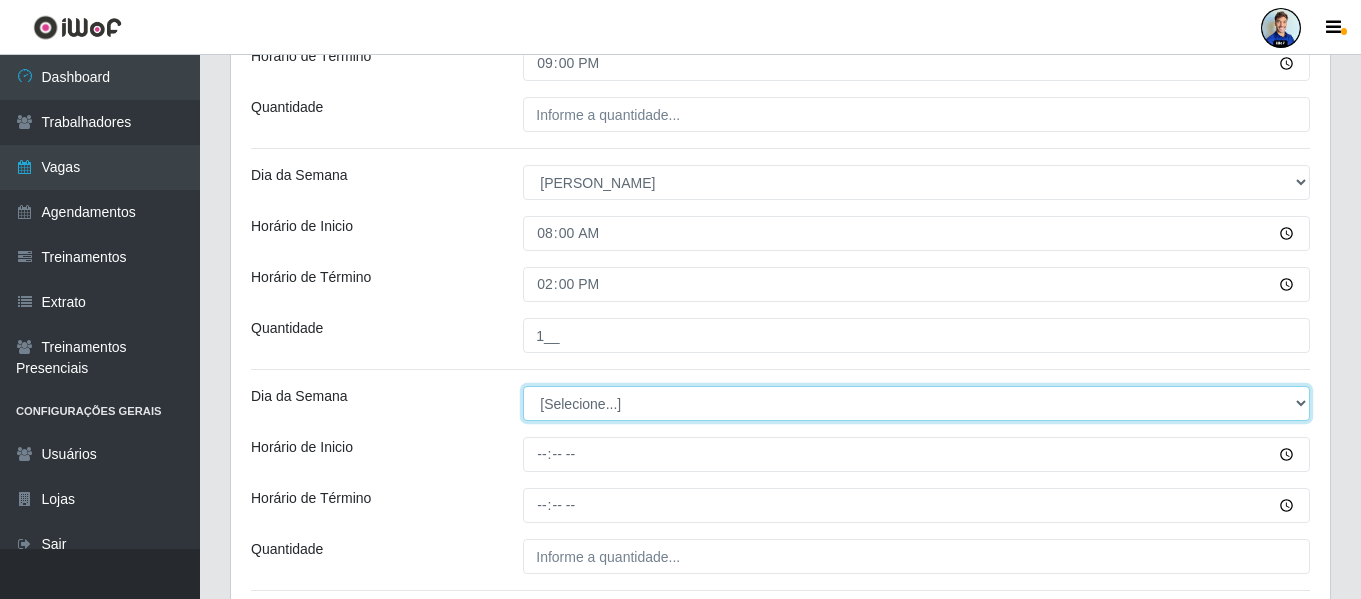 click on "[Selecione...] Segunda Terça Quarta Quinta Sexta Sábado Domingo" at bounding box center [916, 403] 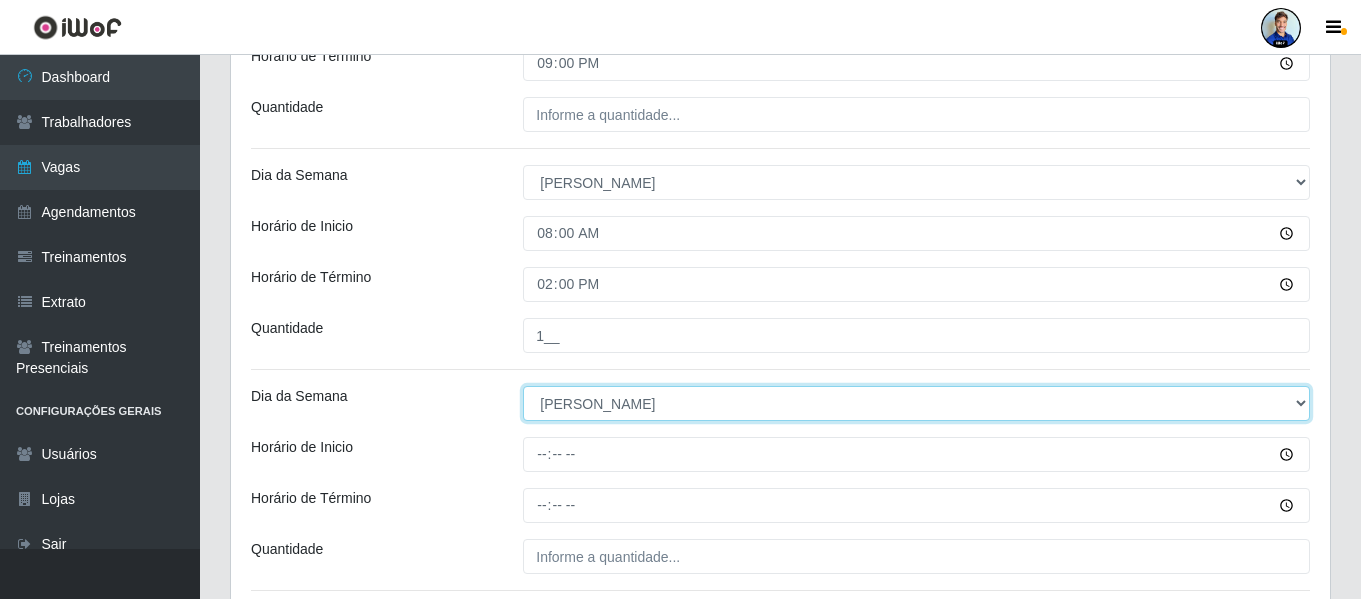 click on "[Selecione...] Segunda Terça Quarta Quinta Sexta Sábado Domingo" at bounding box center [916, 403] 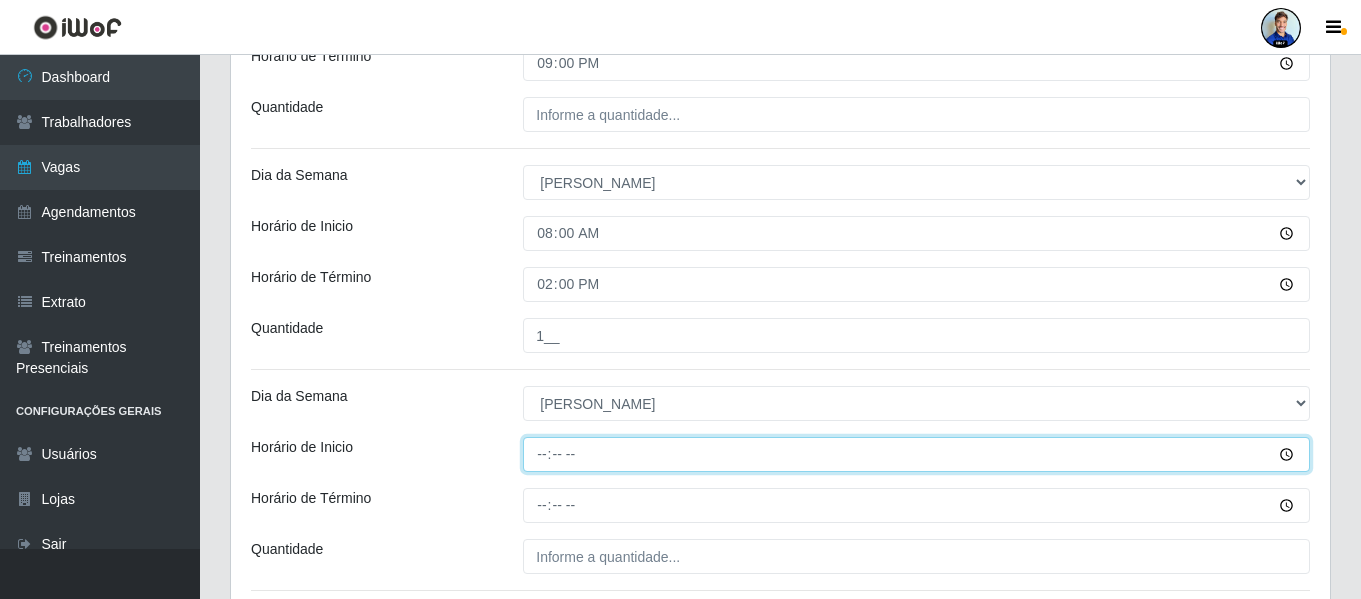 click on "Horário de Inicio" at bounding box center [916, 454] 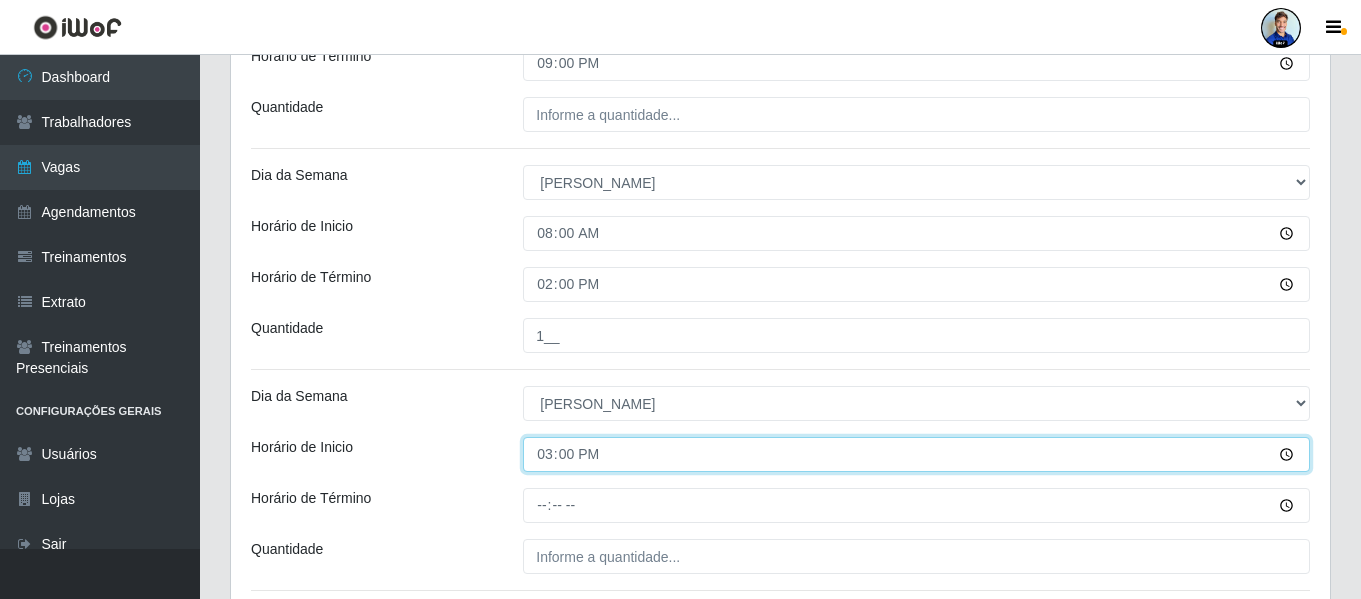 click on "15:00" at bounding box center [916, 454] 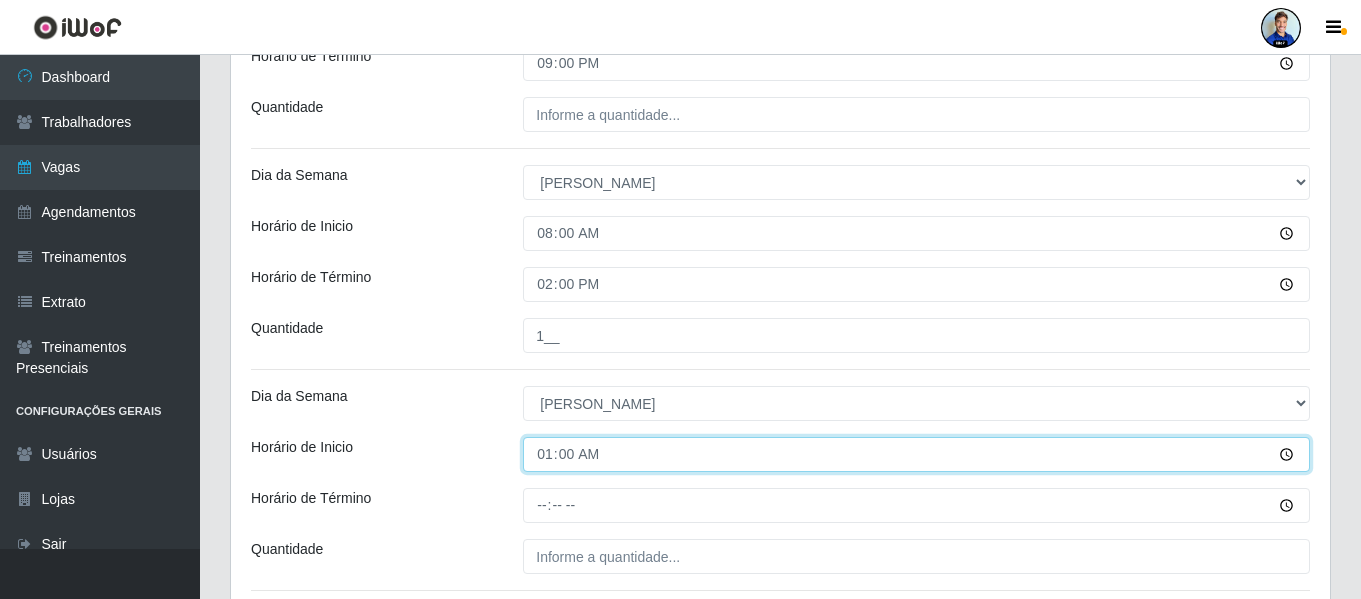 type on "14:00" 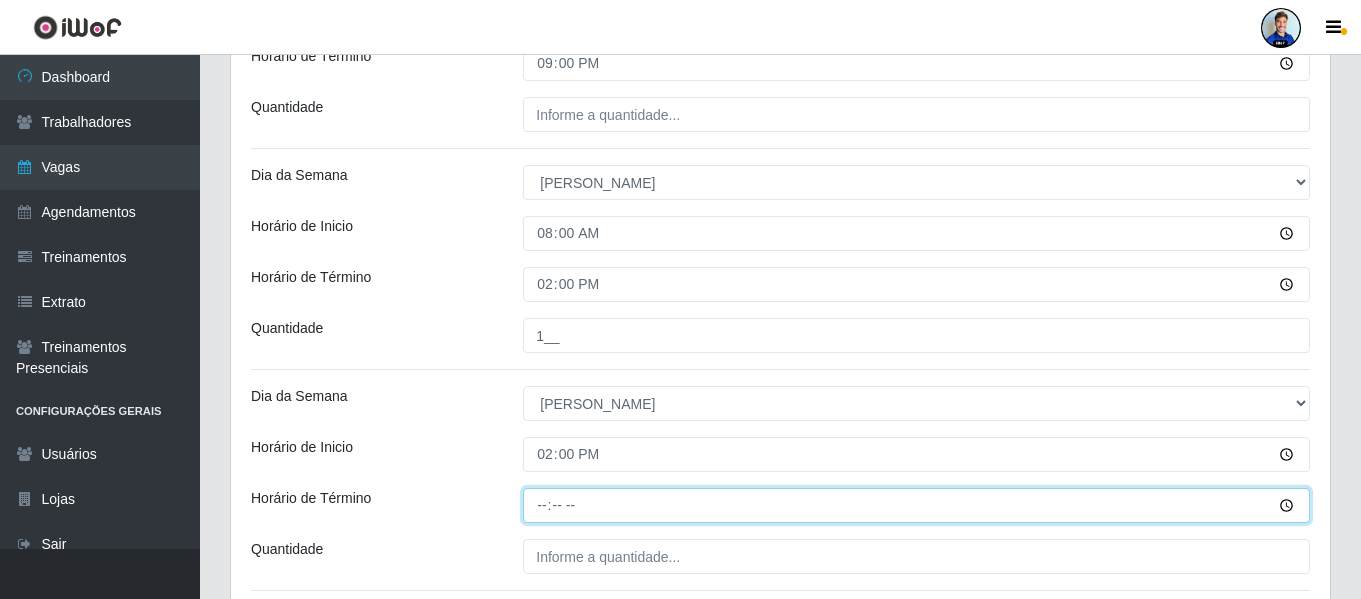 type on "20:00" 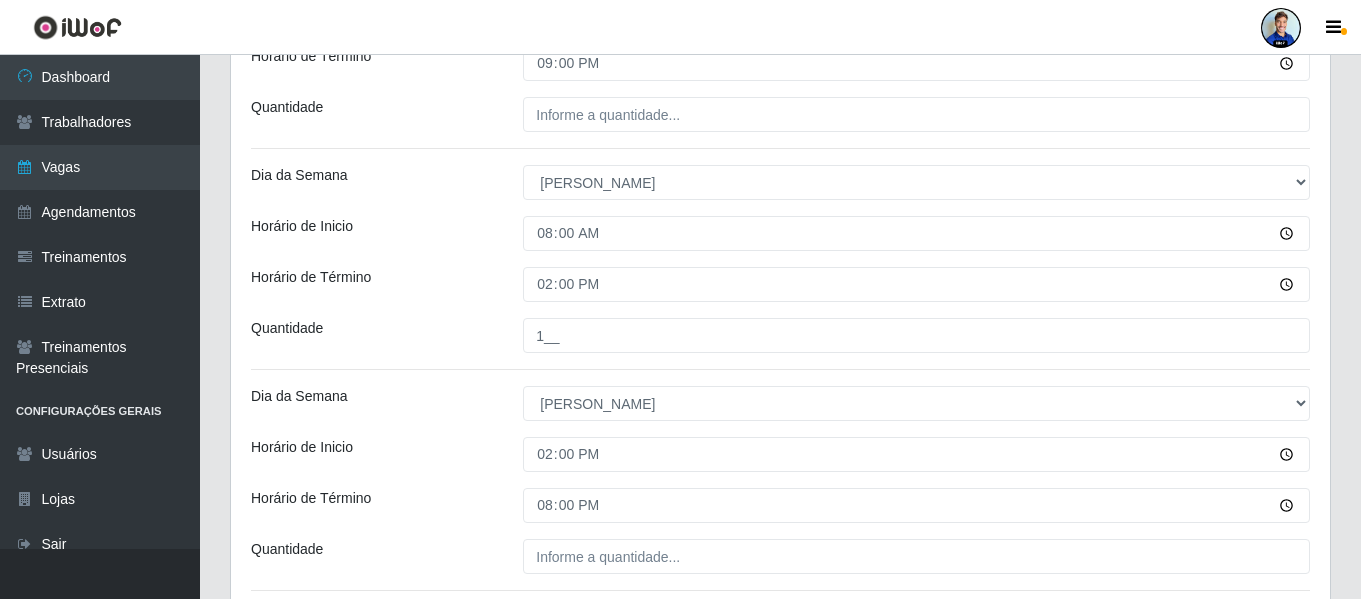 click on "Dia da Semana" at bounding box center [372, 403] 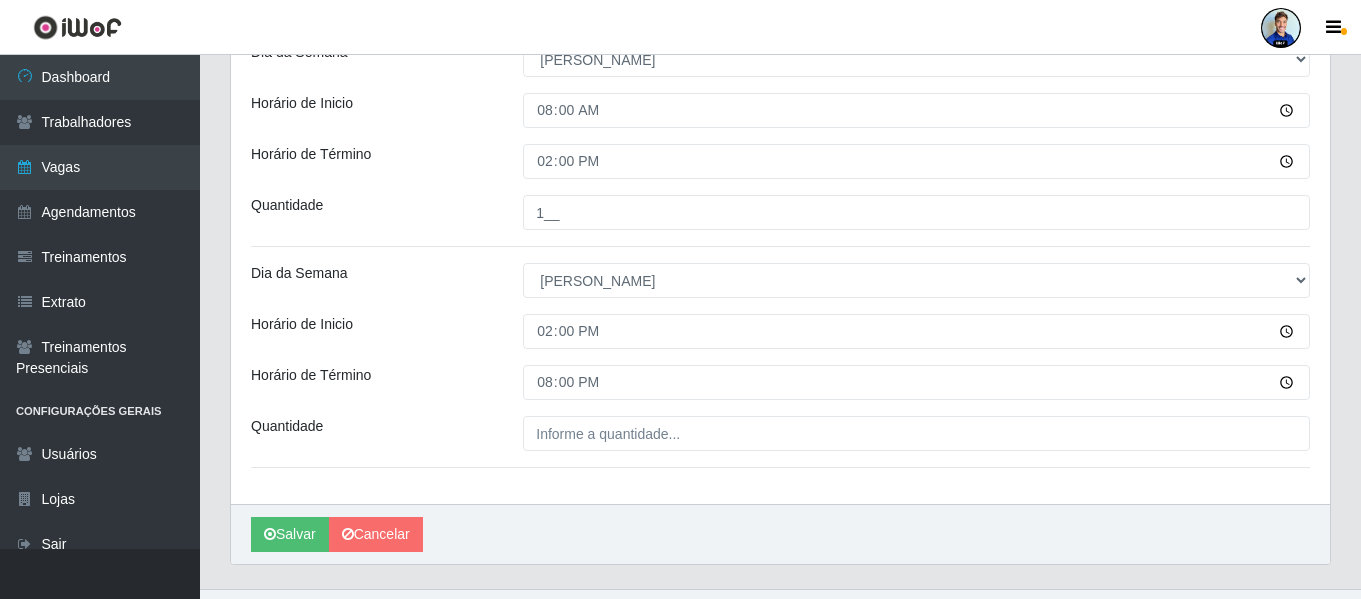 scroll, scrollTop: 965, scrollLeft: 0, axis: vertical 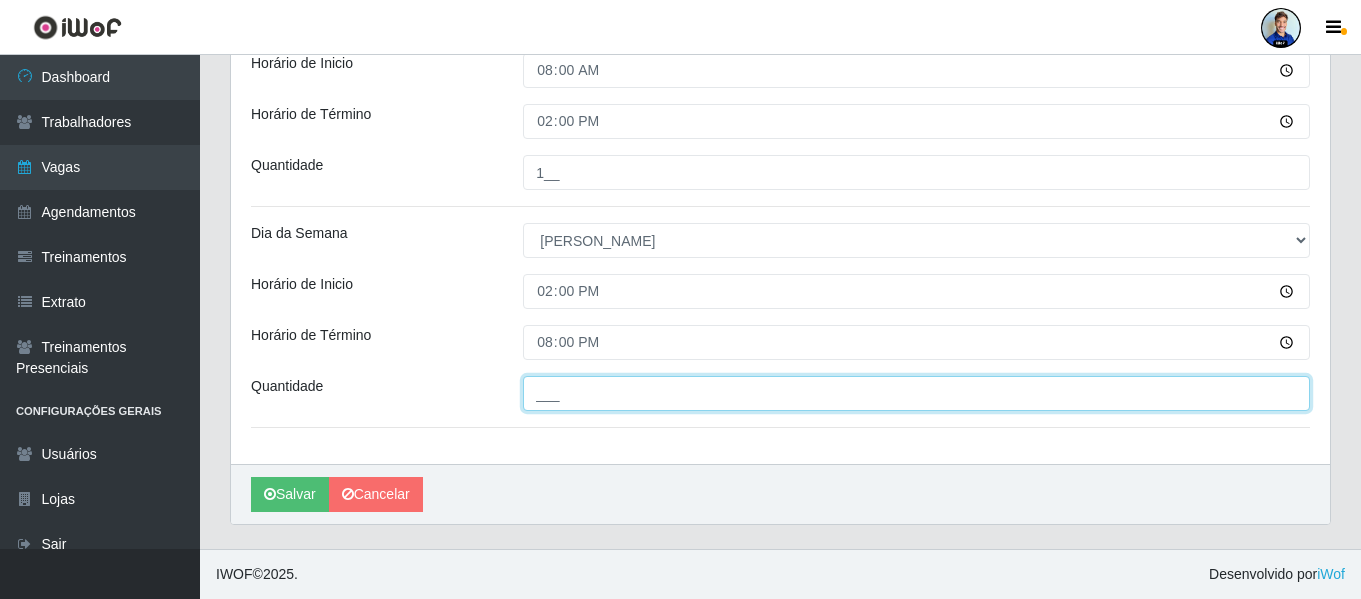click on "___" at bounding box center (916, 393) 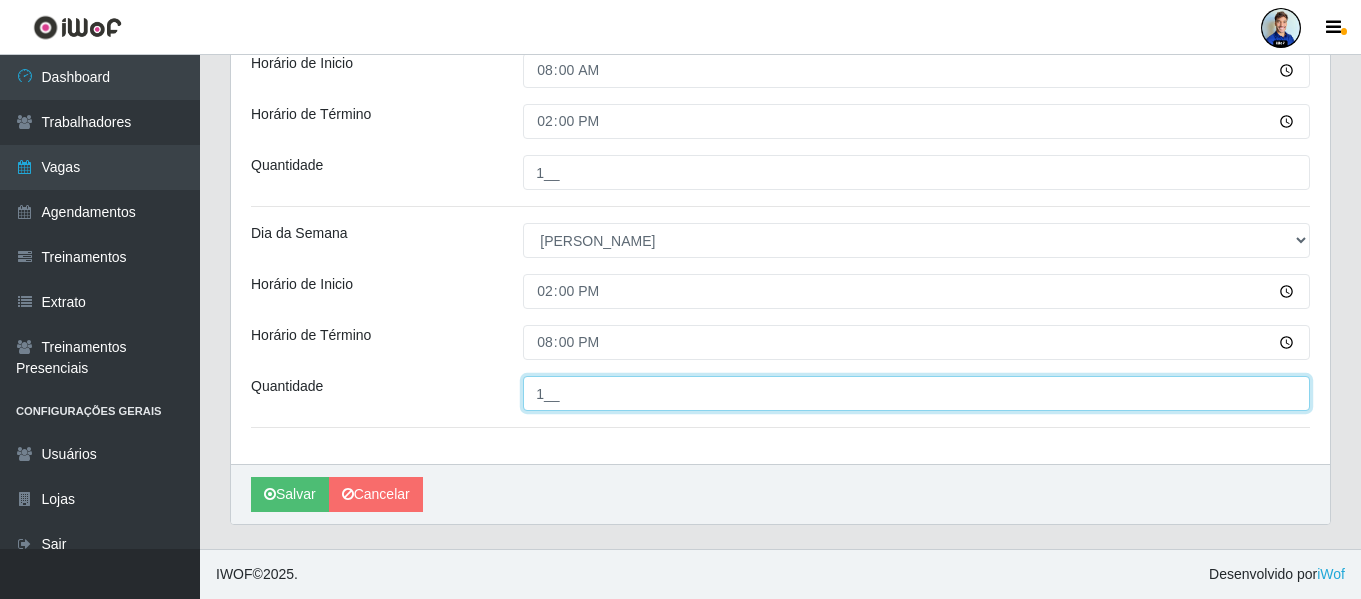 type on "1__" 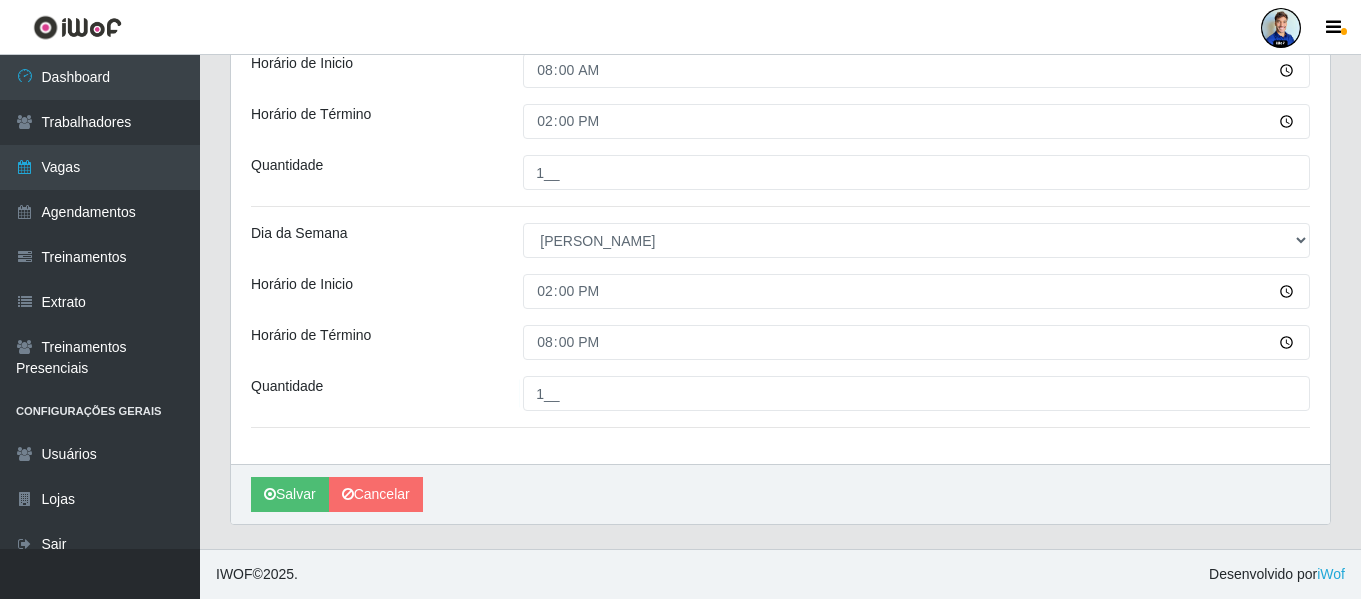 click on "Dia da Semana" at bounding box center (372, 240) 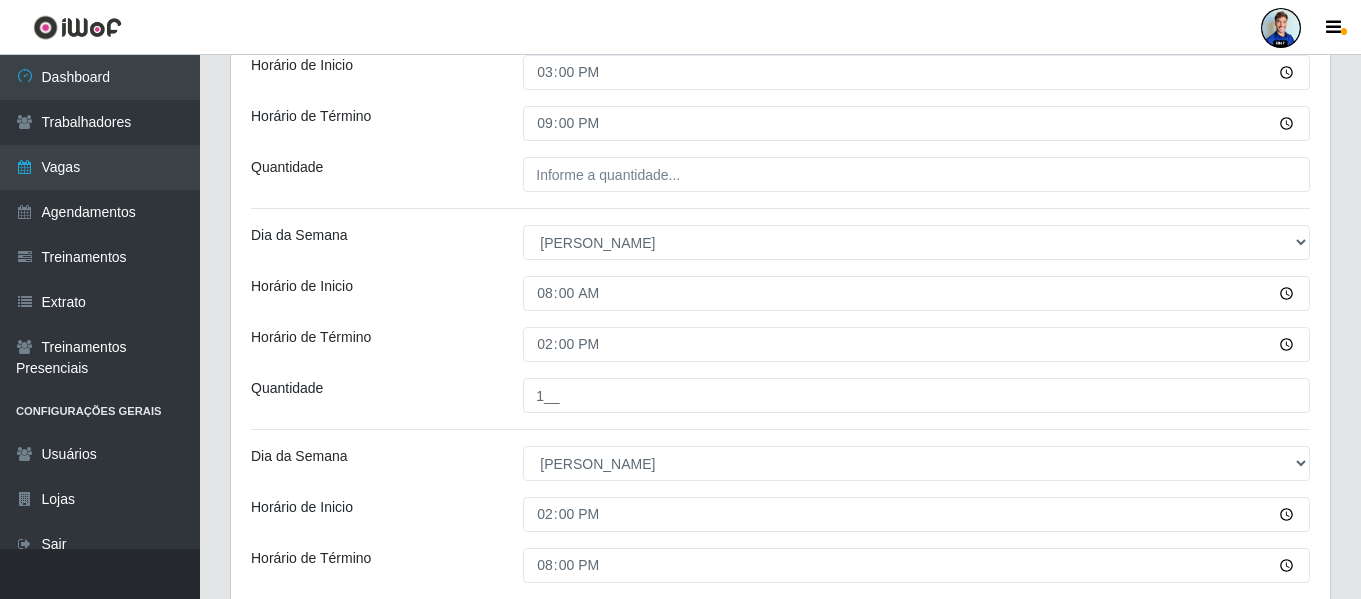 scroll, scrollTop: 965, scrollLeft: 0, axis: vertical 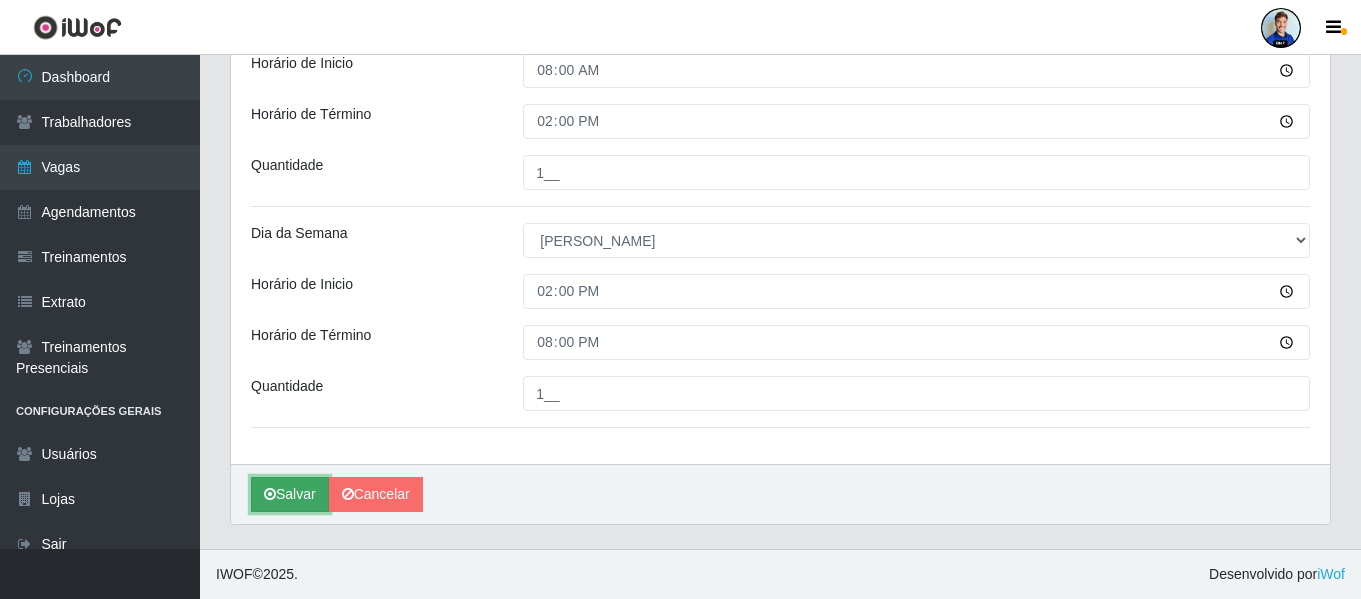 click on "Salvar" at bounding box center [290, 494] 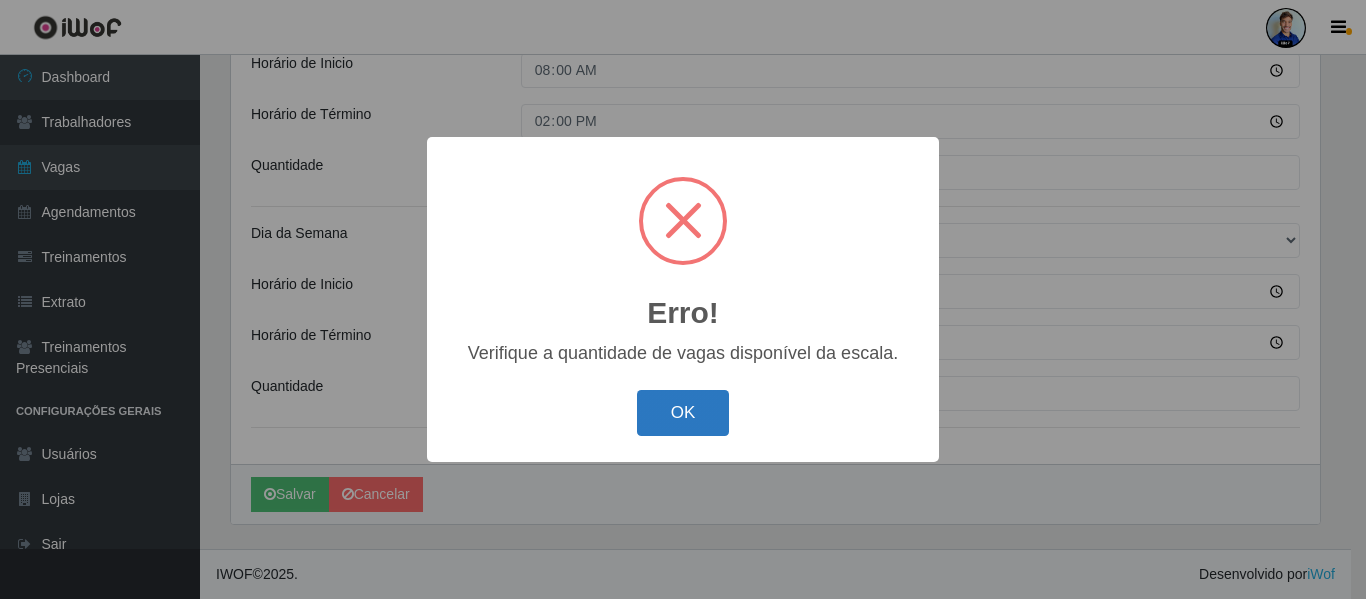click on "OK" at bounding box center [683, 413] 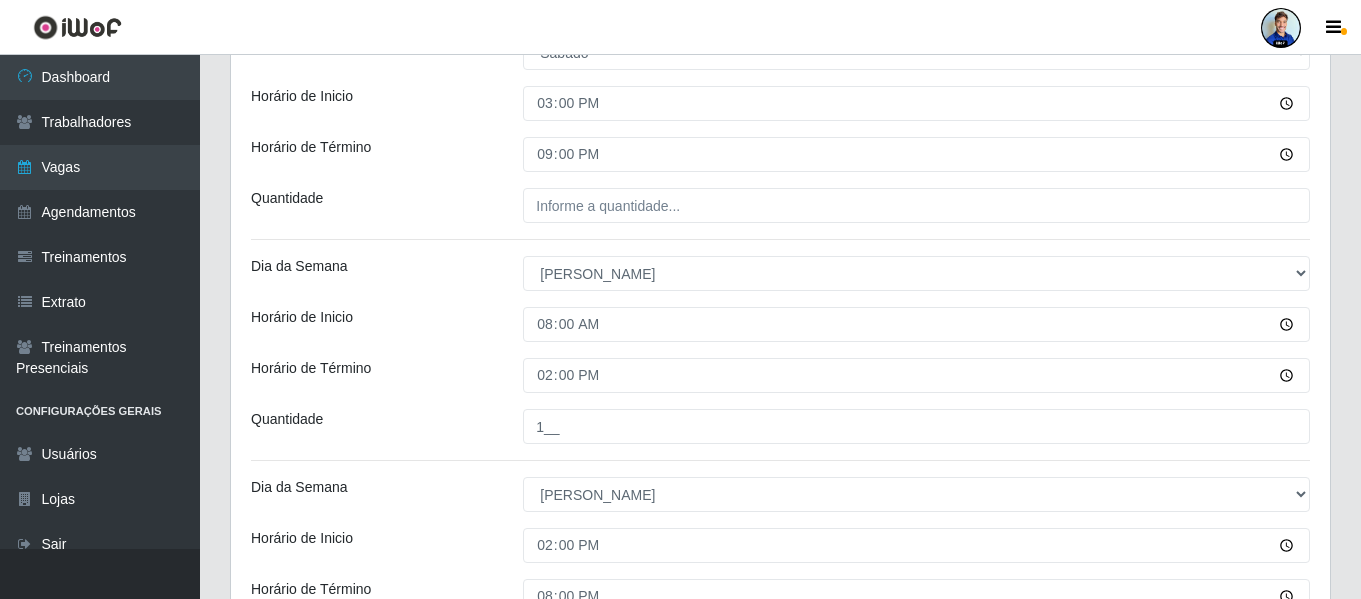 scroll, scrollTop: 665, scrollLeft: 0, axis: vertical 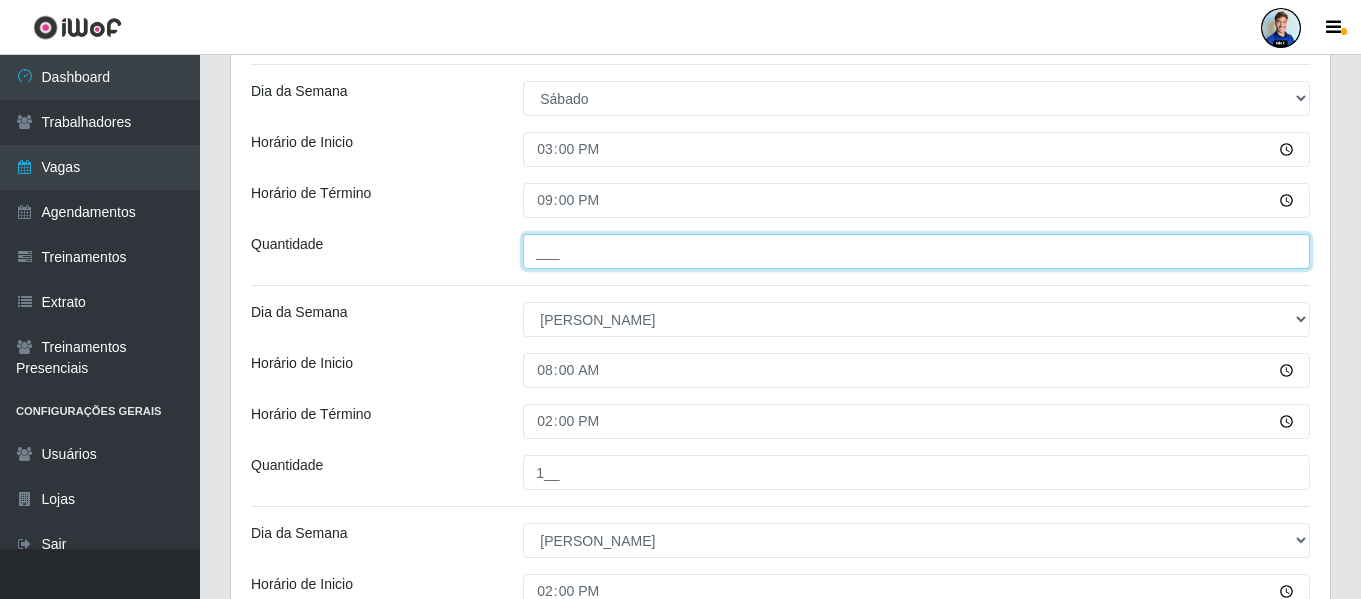 click on "___" at bounding box center [916, 251] 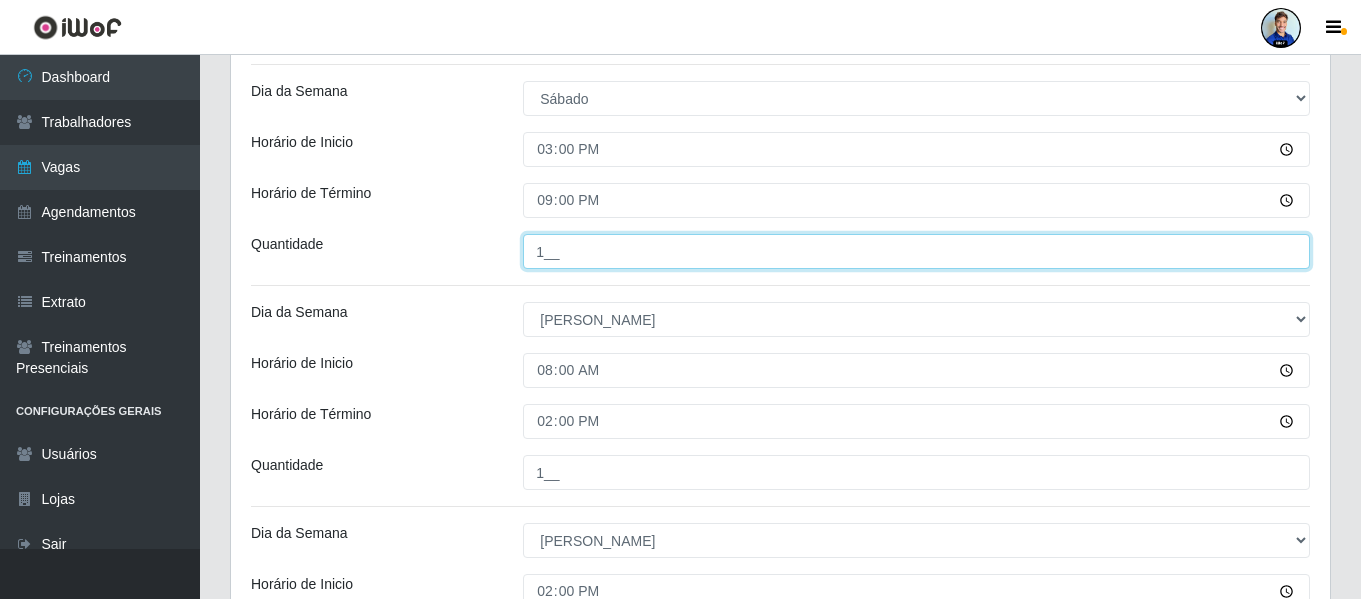 type on "1__" 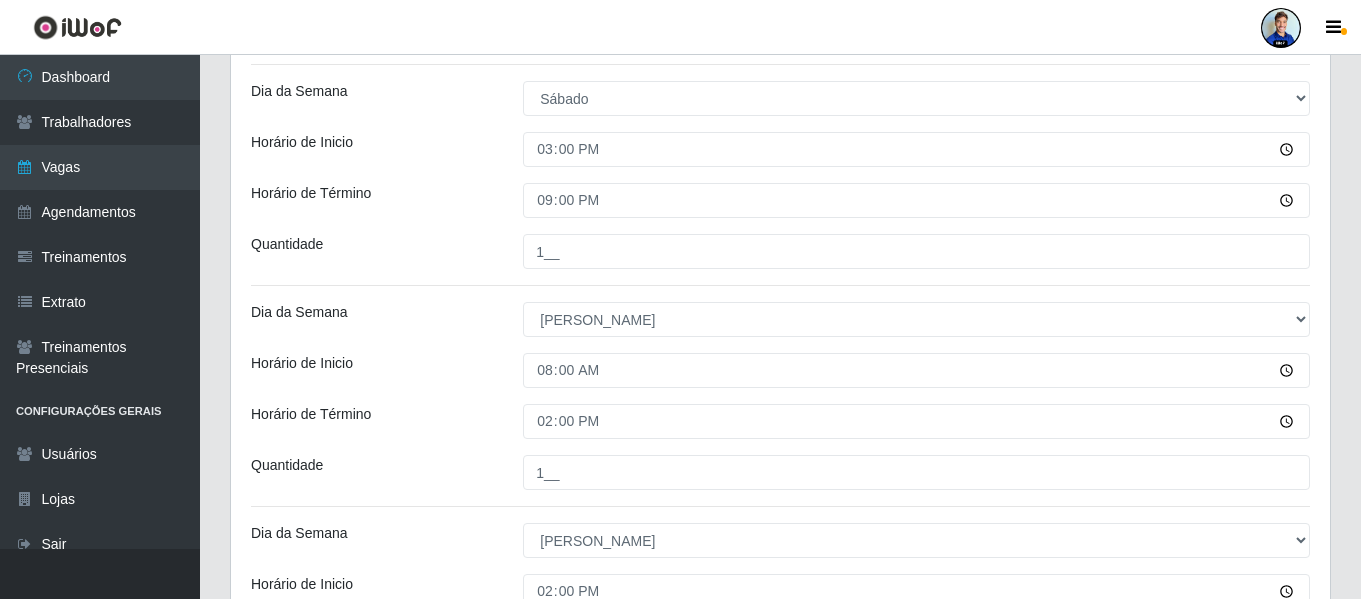 click on "Dia da Semana" at bounding box center [372, 319] 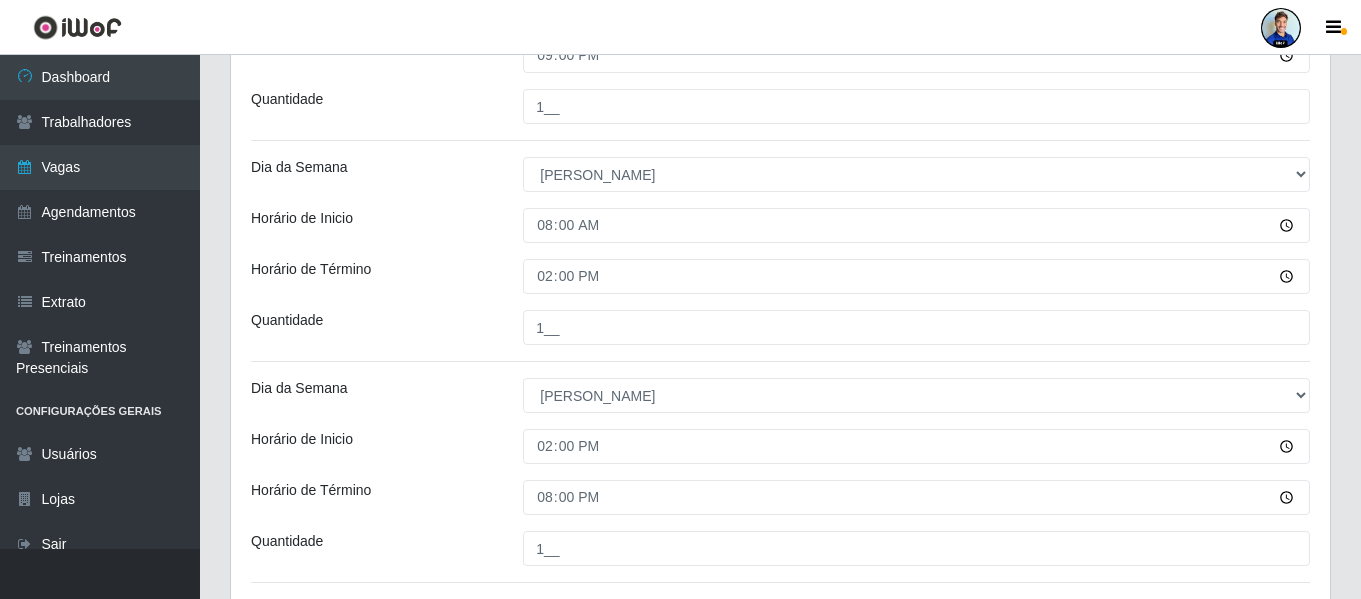 scroll, scrollTop: 965, scrollLeft: 0, axis: vertical 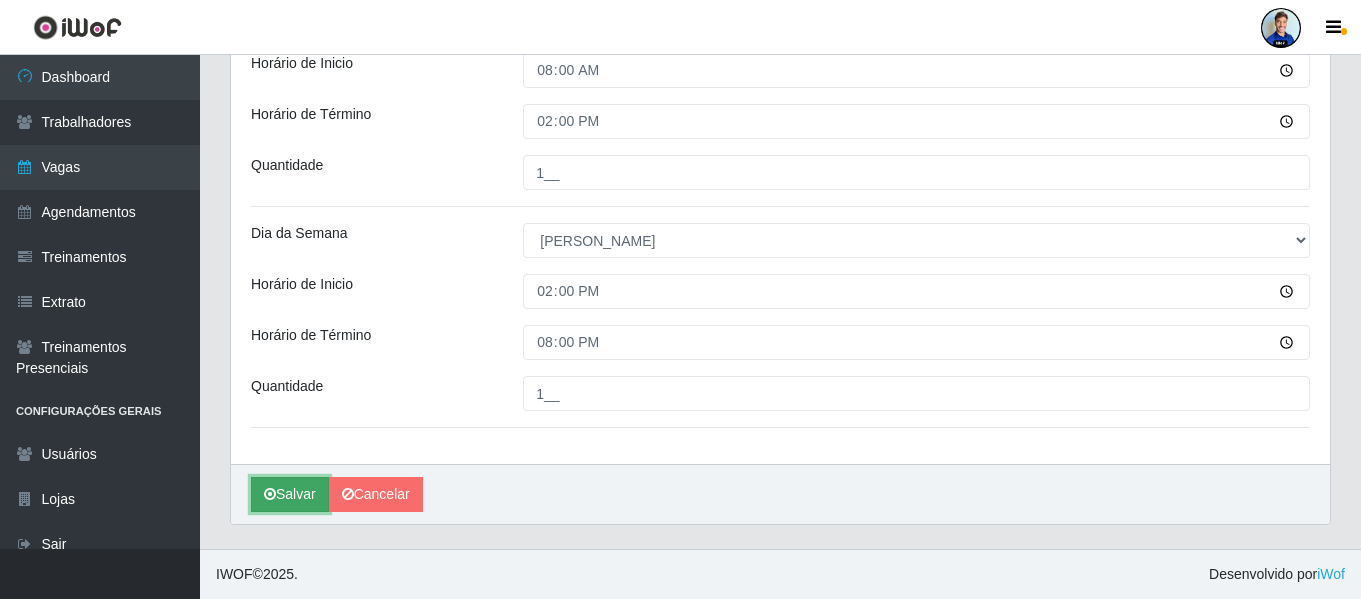 click on "Salvar" at bounding box center [290, 494] 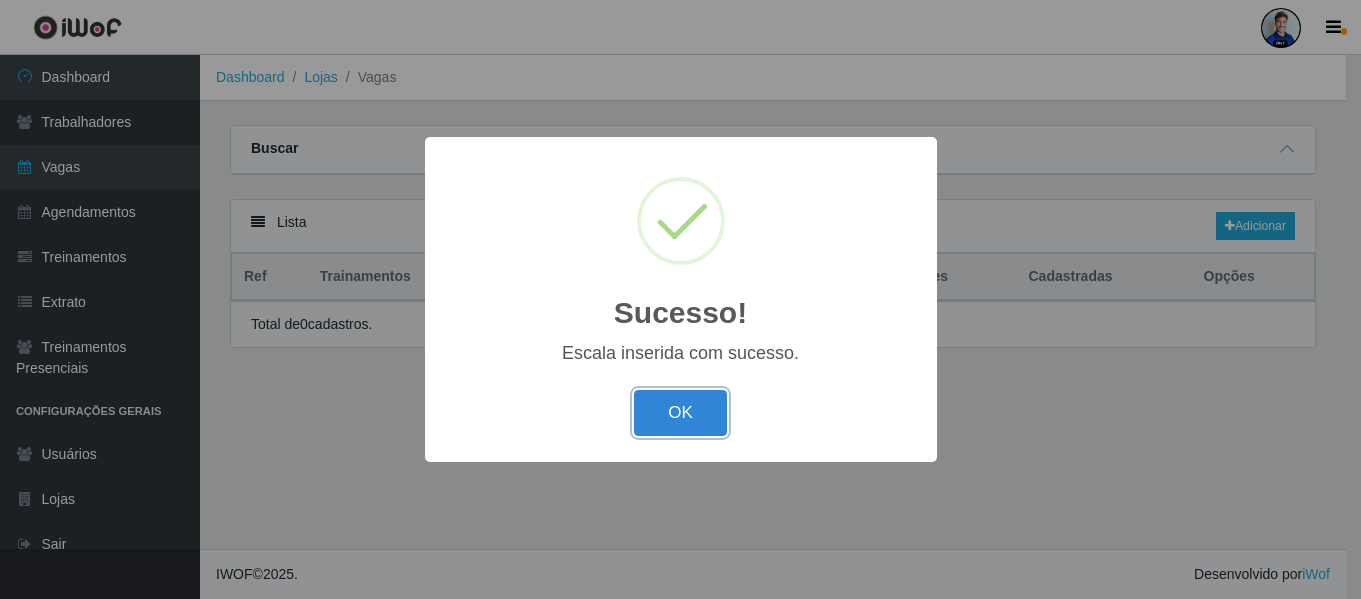 scroll, scrollTop: 0, scrollLeft: 0, axis: both 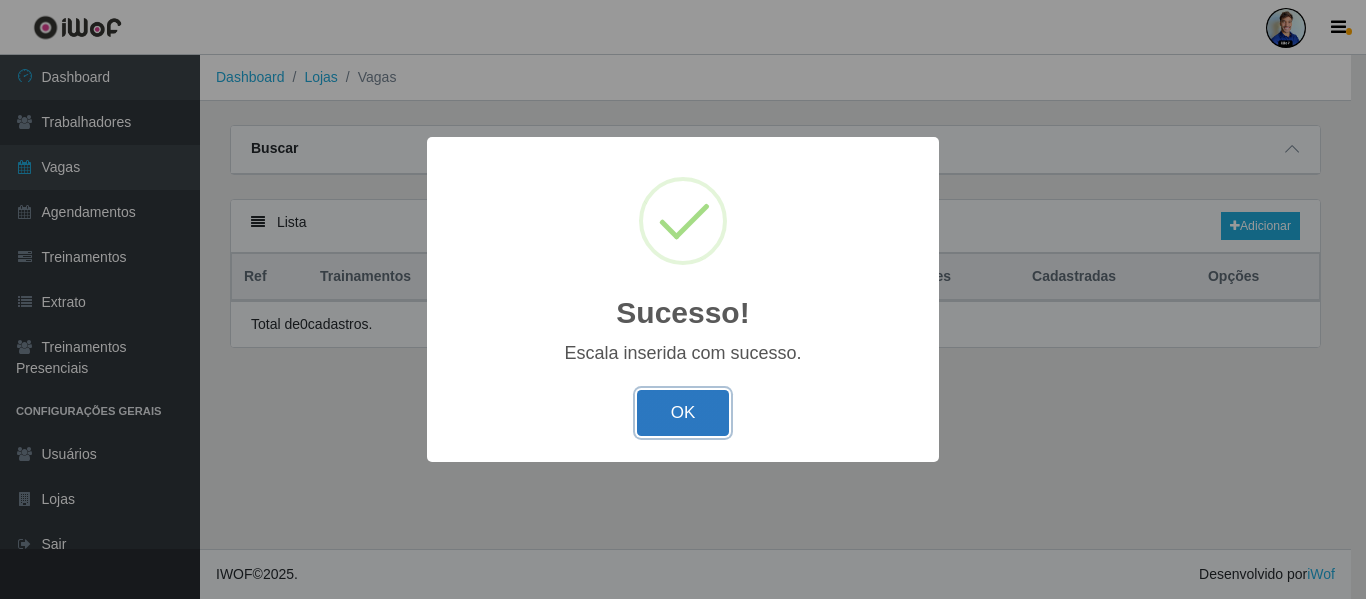 click on "OK" at bounding box center (683, 413) 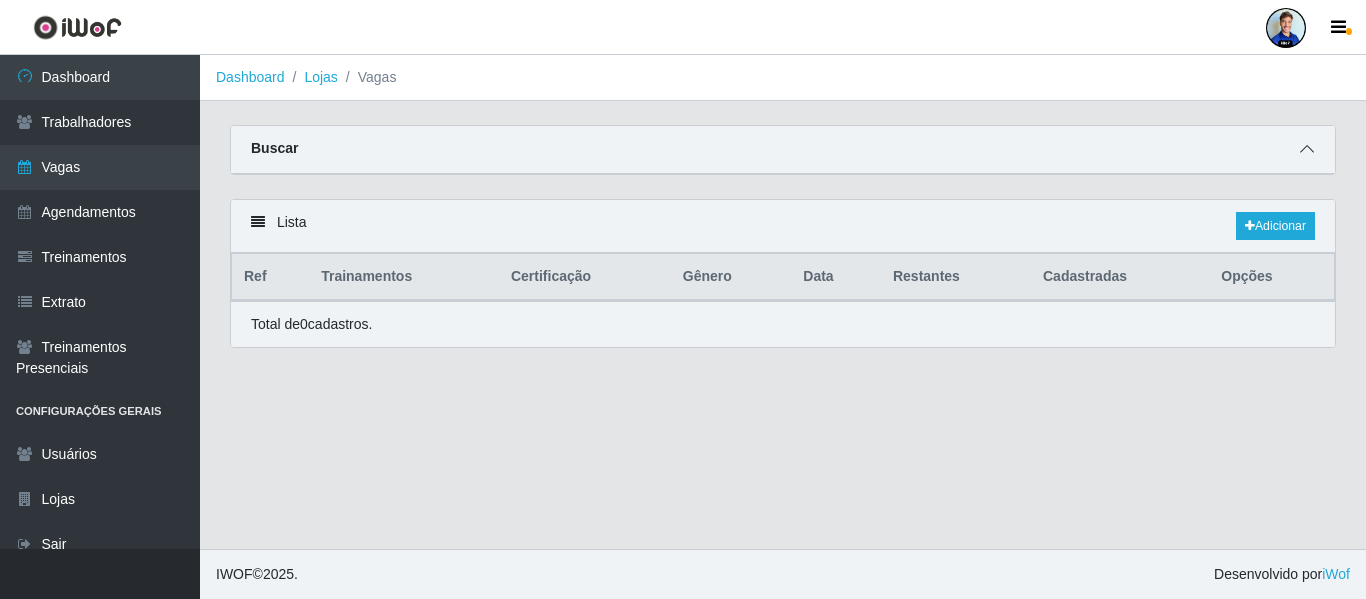 click at bounding box center (1307, 149) 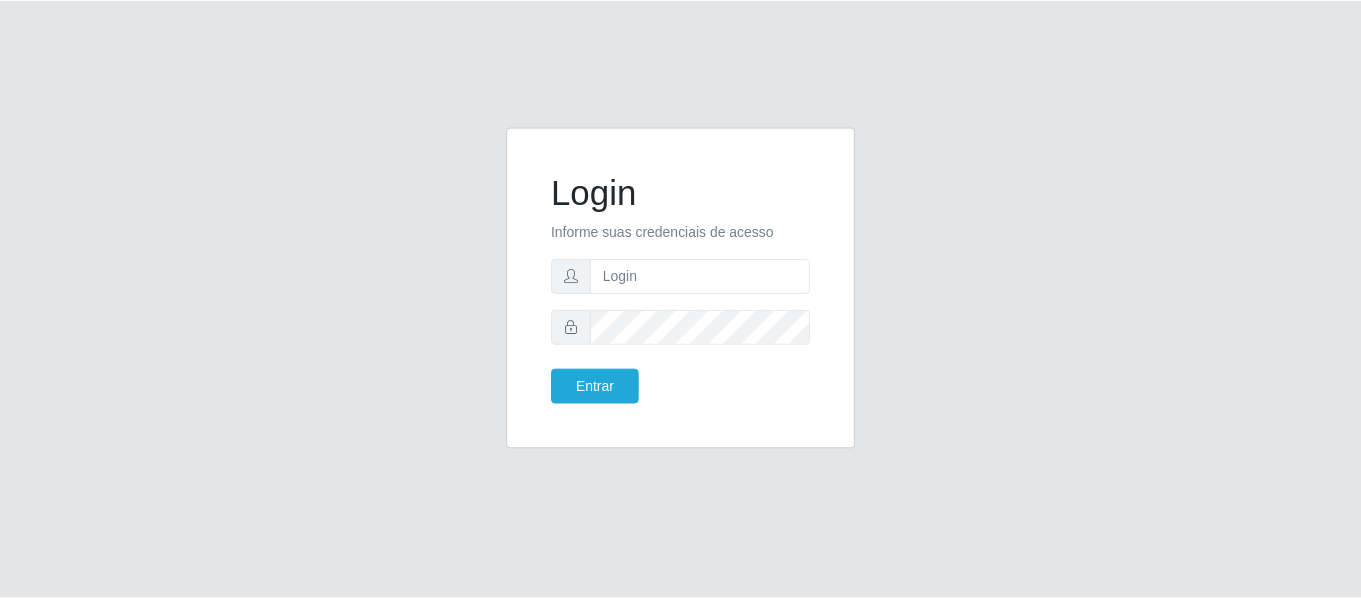 scroll, scrollTop: 0, scrollLeft: 0, axis: both 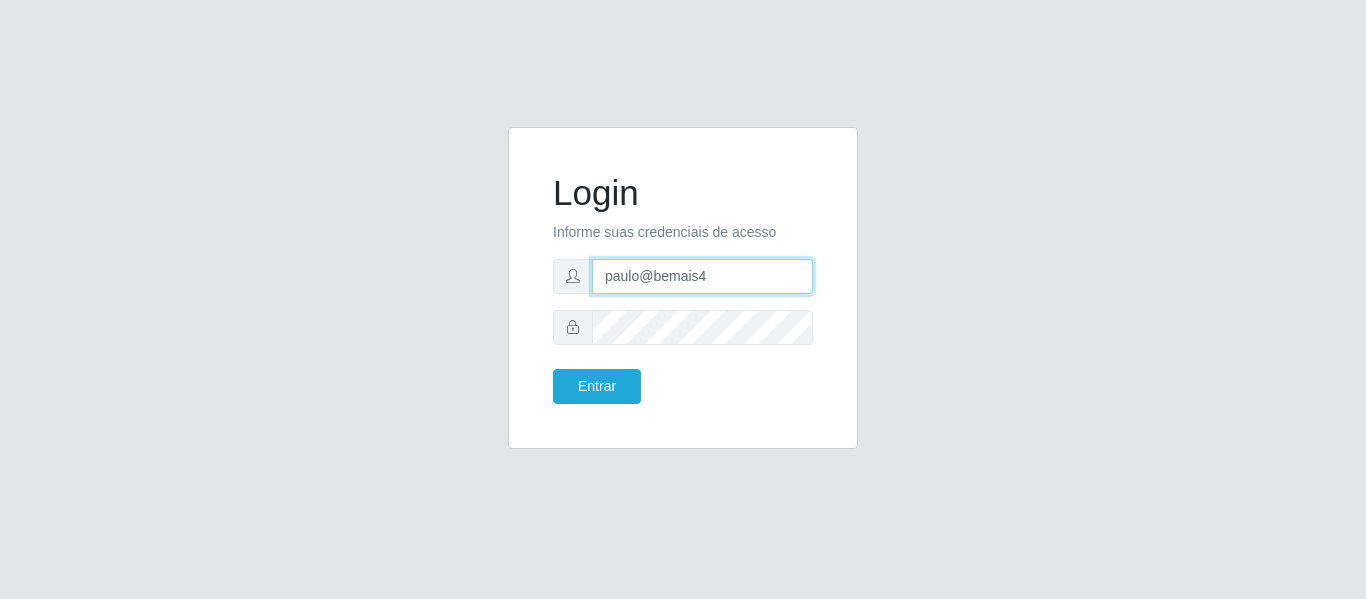 drag, startPoint x: 704, startPoint y: 282, endPoint x: 517, endPoint y: 272, distance: 187.26718 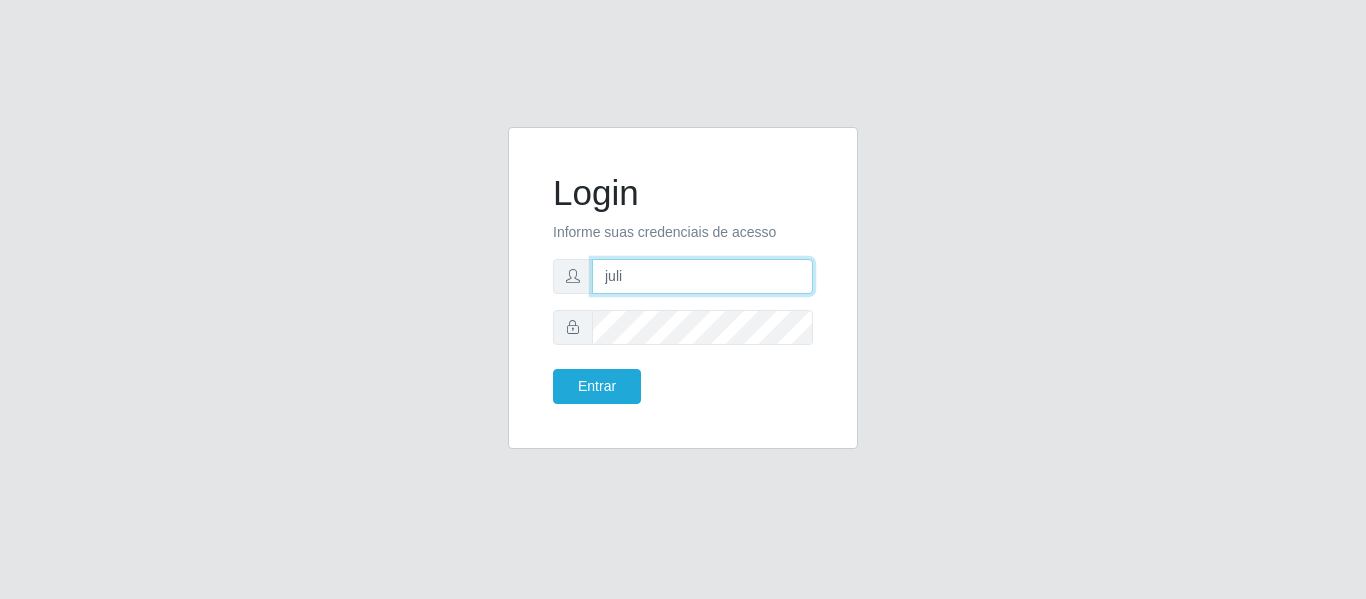 type on "juliomarques@extrabom" 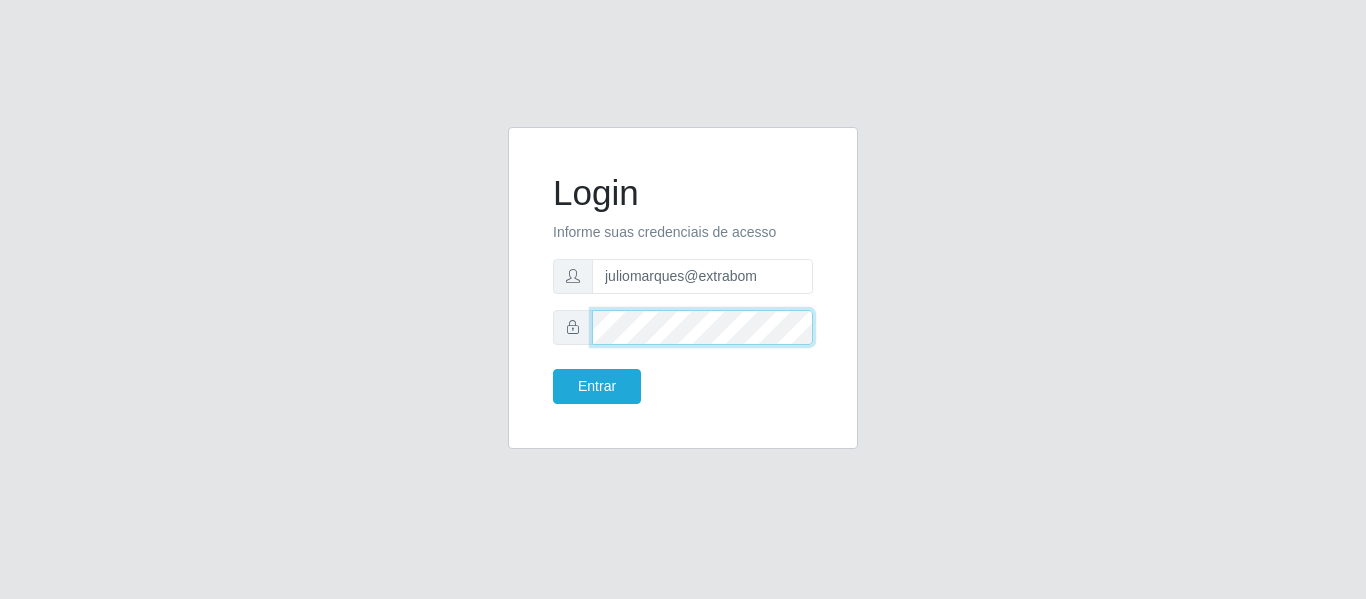click on "Entrar" at bounding box center [597, 386] 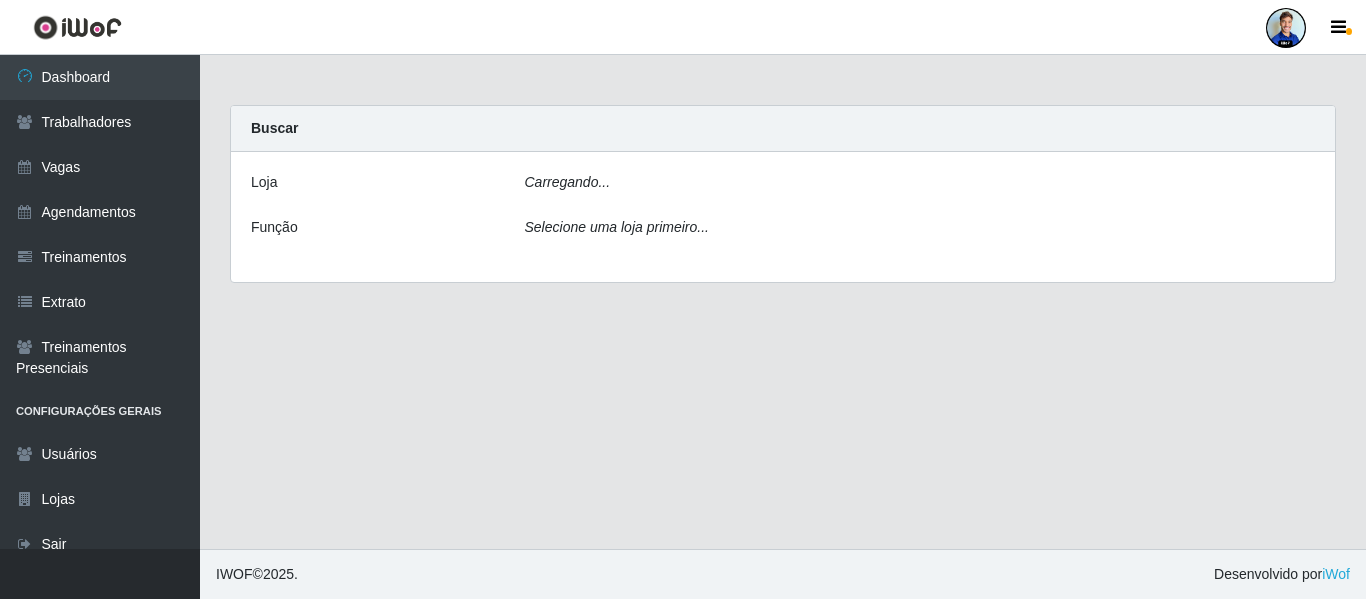click on "Carregando...  Buscar [PERSON_NAME]... Função Selecione uma loja primeiro..." at bounding box center (783, 302) 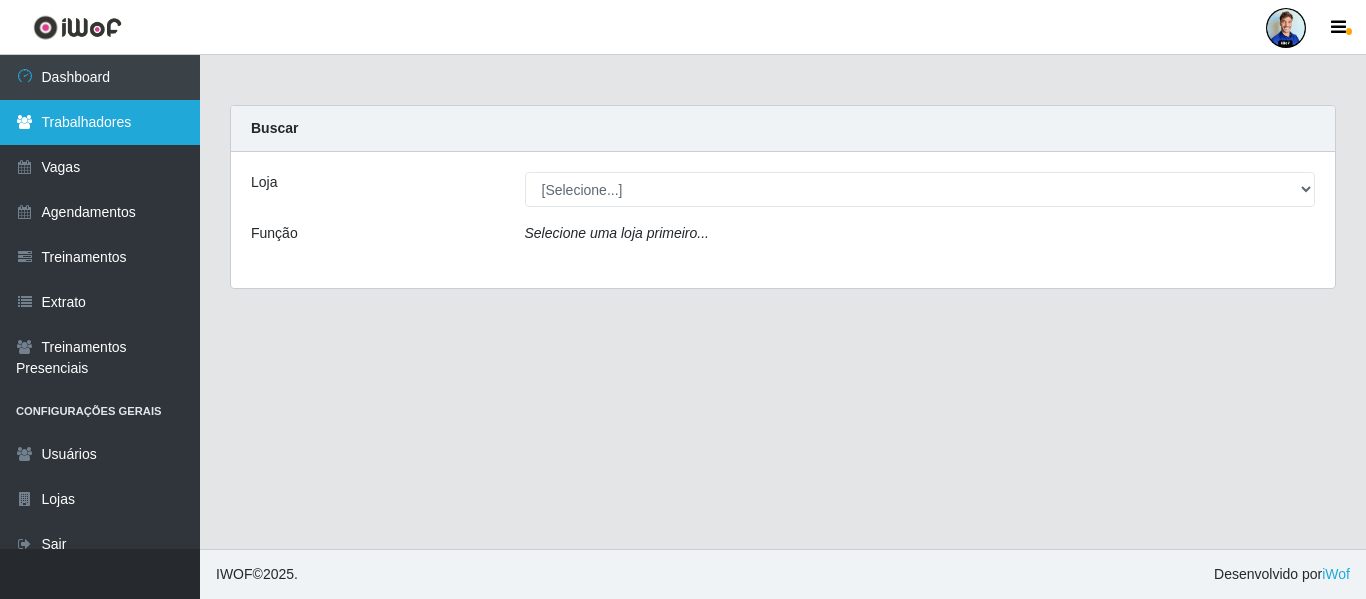 click on "Trabalhadores" at bounding box center [100, 122] 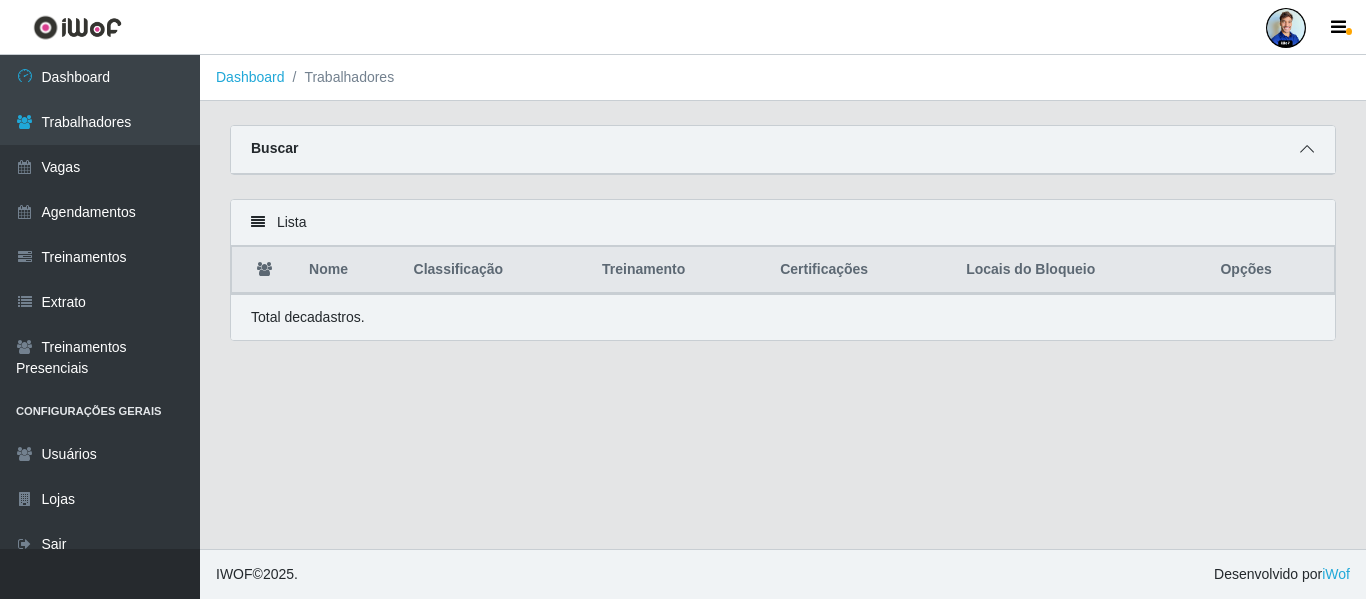 click at bounding box center [1307, 149] 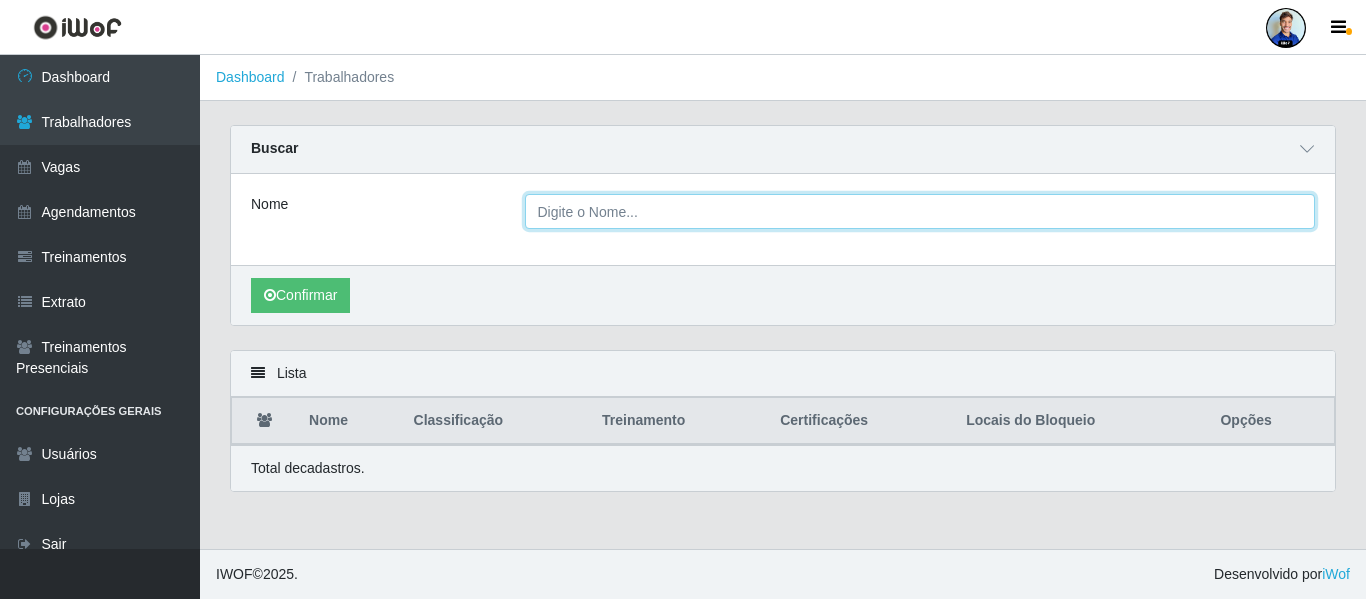 click on "Nome" at bounding box center [920, 211] 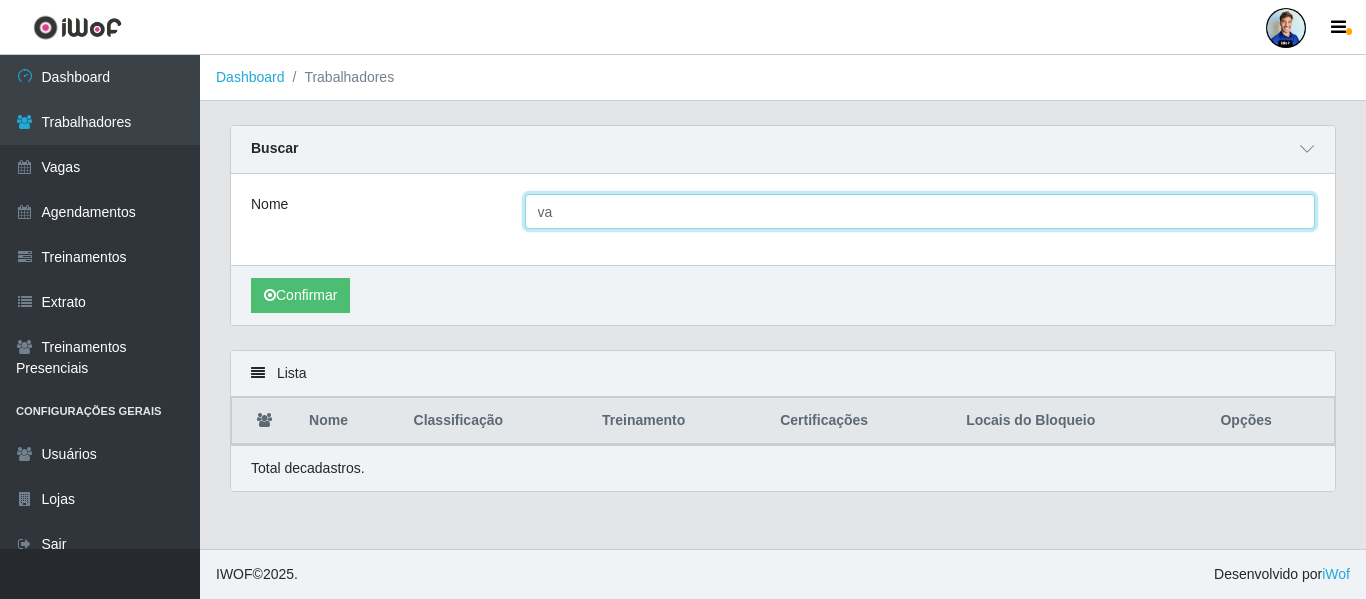type on "v" 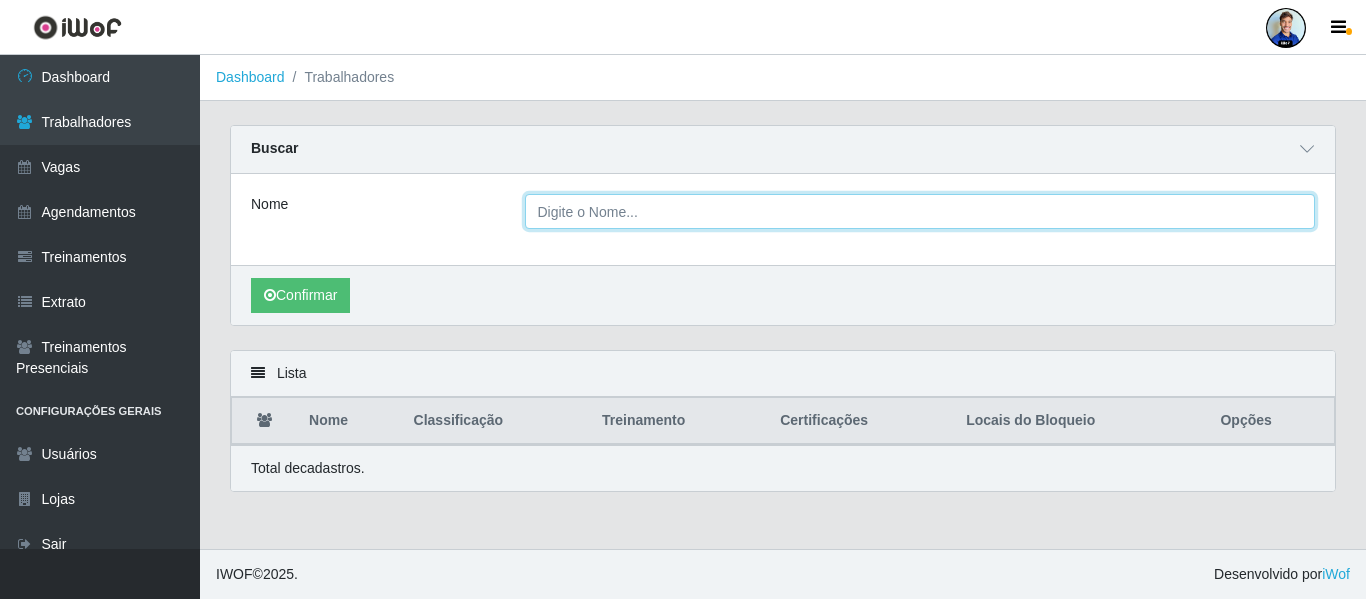 paste on "Valcleidson guerra de [DEMOGRAPHIC_DATA]" 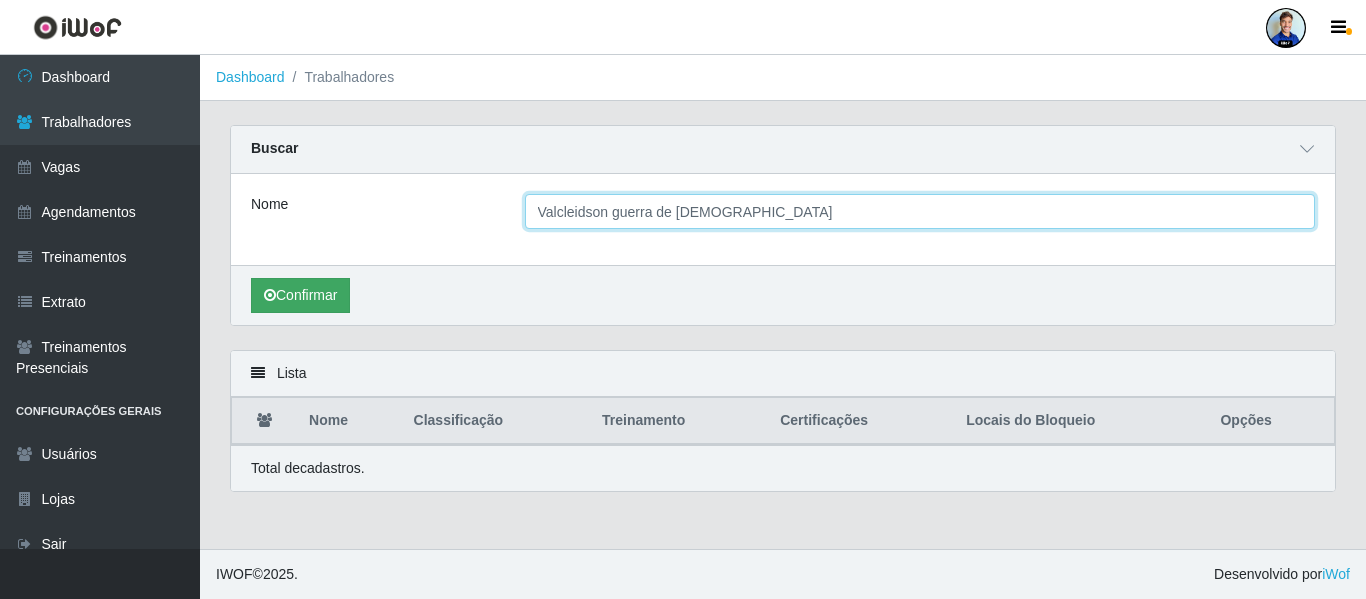 type on "Valcleidson guerra de [DEMOGRAPHIC_DATA]" 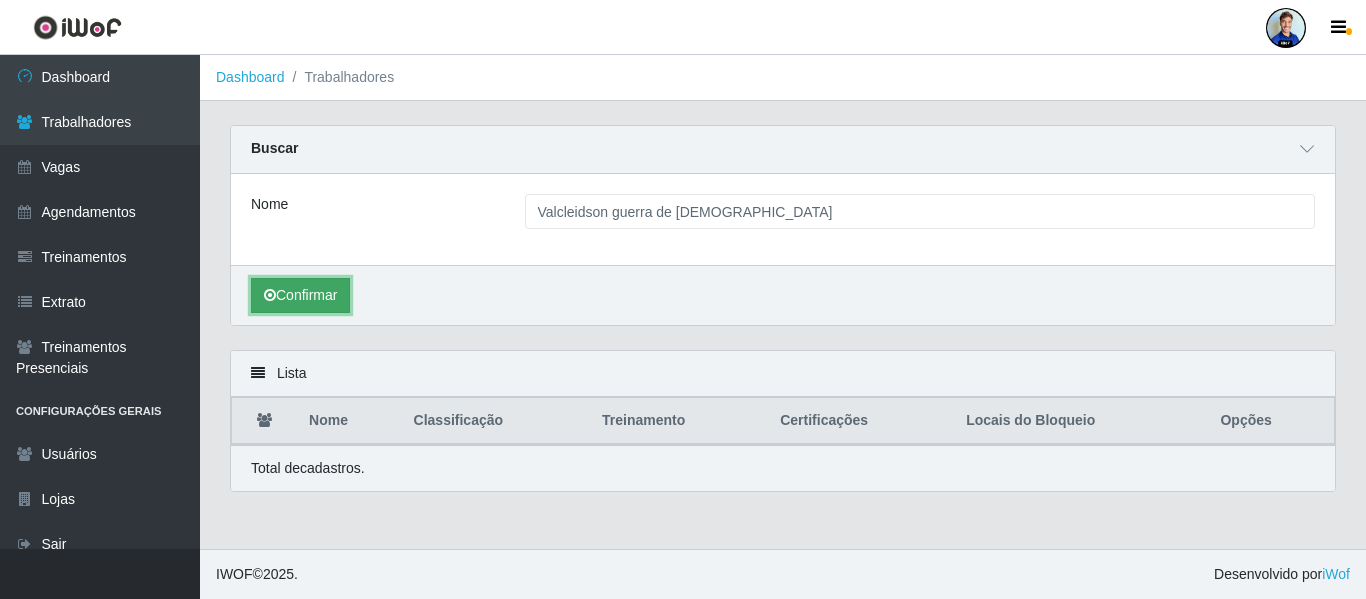 click on "Confirmar" at bounding box center (300, 295) 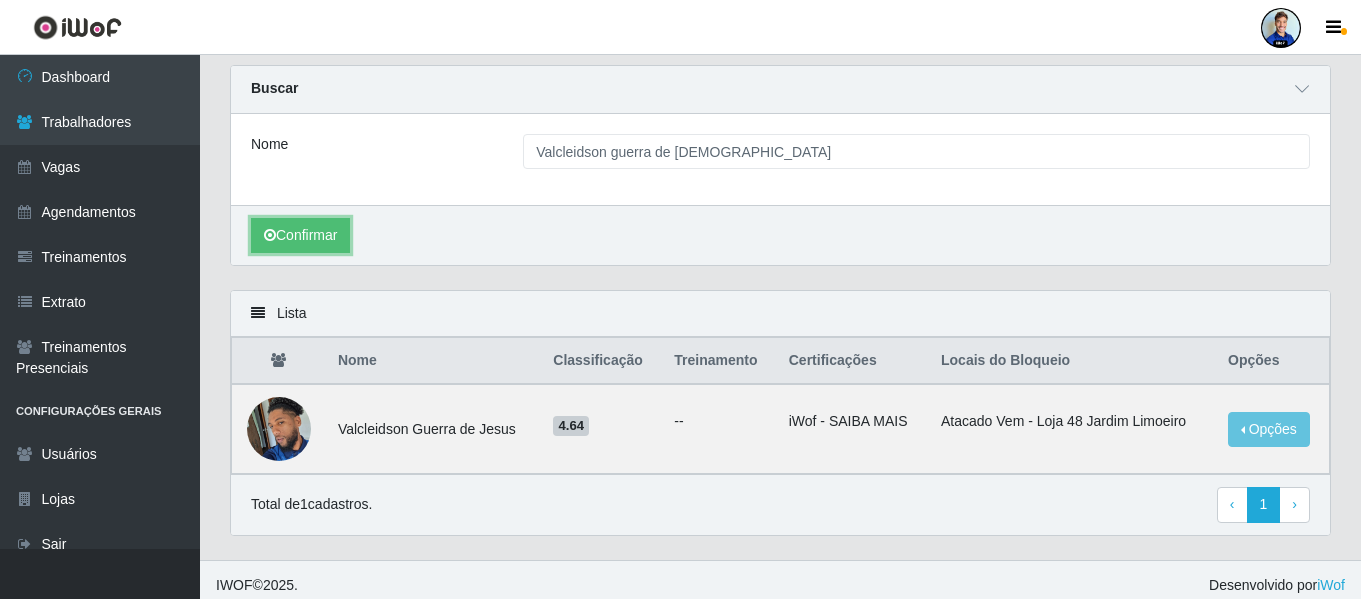 scroll, scrollTop: 61, scrollLeft: 0, axis: vertical 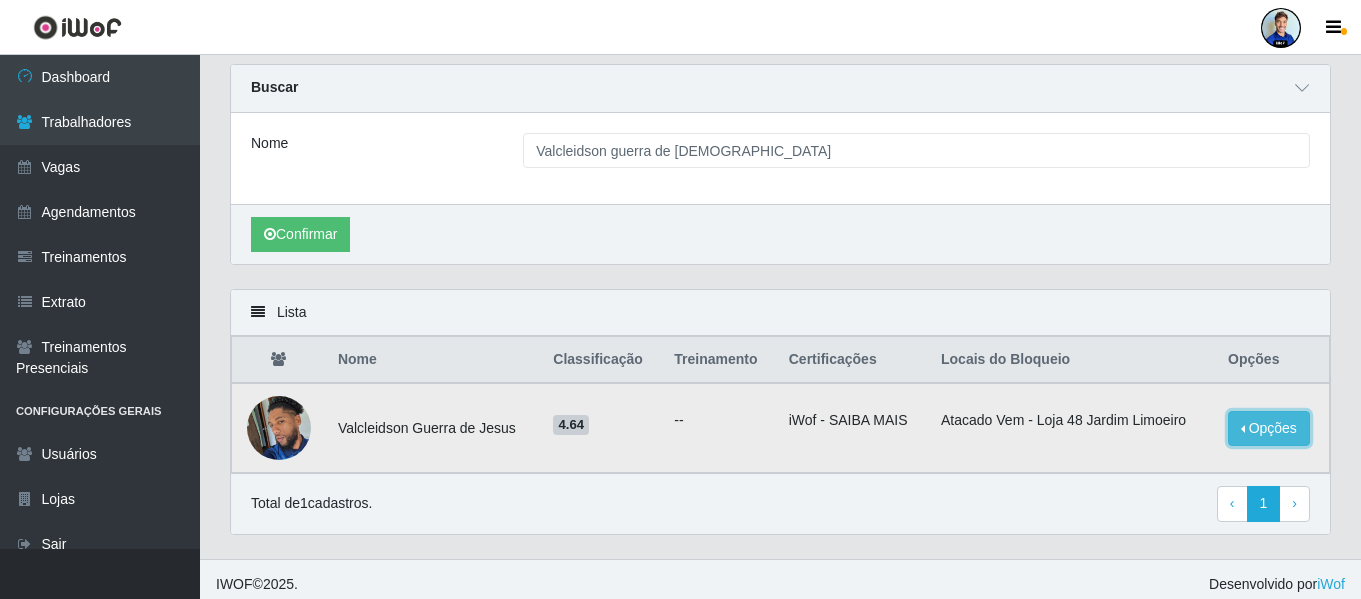 click on "Opções" at bounding box center (1269, 428) 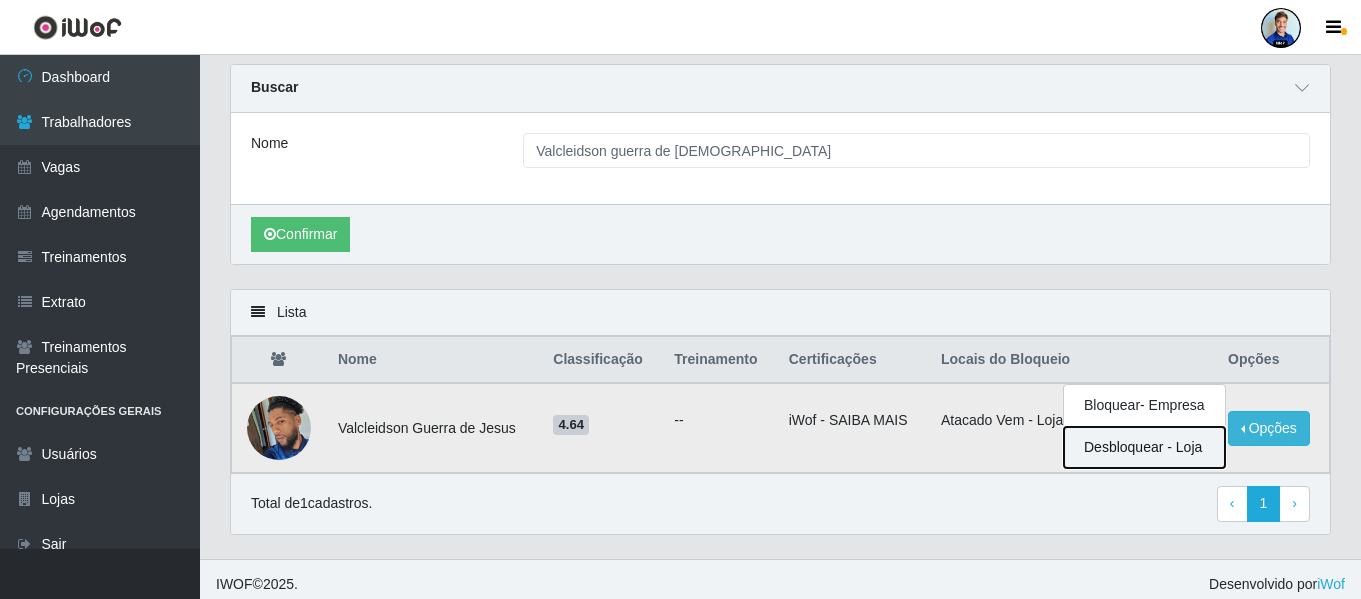 click on "Desbloquear   - Loja" at bounding box center [1144, 447] 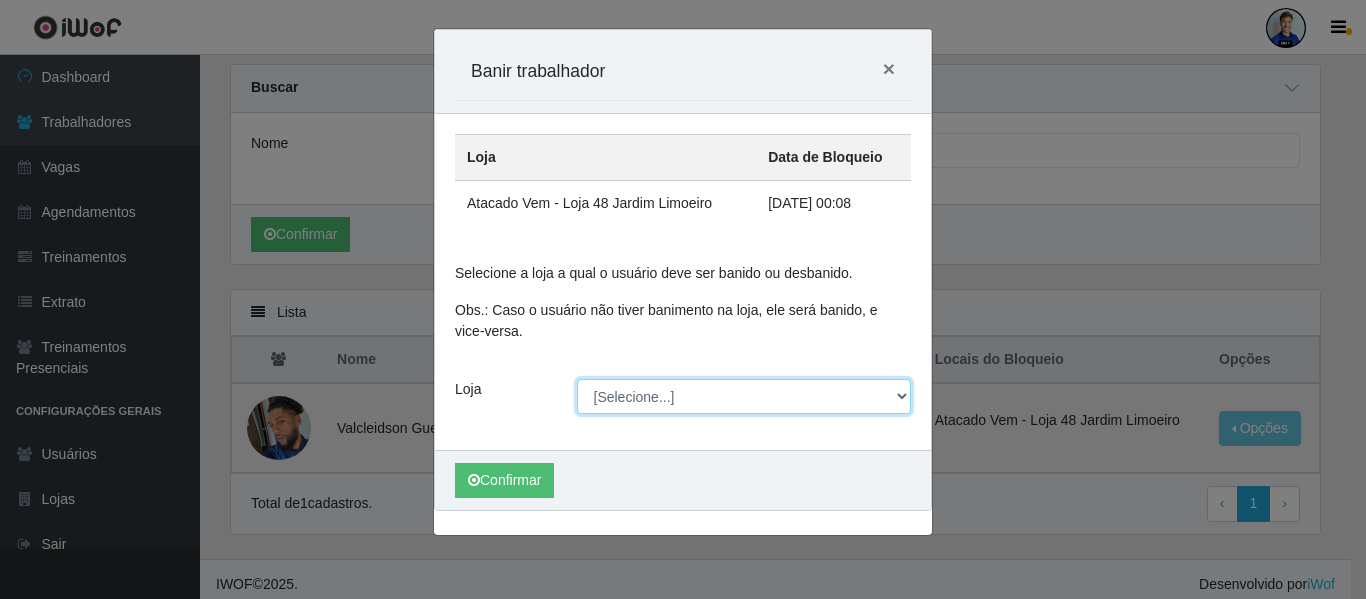 click on "[Selecione...] Atacado Vem - Loja 30 Laranjeiras Velha Atacado Vem - Loja 31 [GEOGRAPHIC_DATA] Atacado Vem - Loja 36 [GEOGRAPHIC_DATA] Atacado Vem - Loja 47 [GEOGRAPHIC_DATA] Vem - Loja 48 Jardim Limoeiro Extrabom - Loja 01 Centro de Distribuição Extrabom - Loja 05 [GEOGRAPHIC_DATA] Extrabom - Loja 13 Itapuã Extrabom - [GEOGRAPHIC_DATA] 16 [GEOGRAPHIC_DATA] Extrabom - [GEOGRAPHIC_DATA] 28 [GEOGRAPHIC_DATA] Canoa Extrabom - Loja 51 Gaivotas Extrabom - Loja 57 Anchieta Extraplus - Loja 03 - [GEOGRAPHIC_DATA] Extraplus - Loja 50 [GEOGRAPHIC_DATA]" at bounding box center [744, 396] 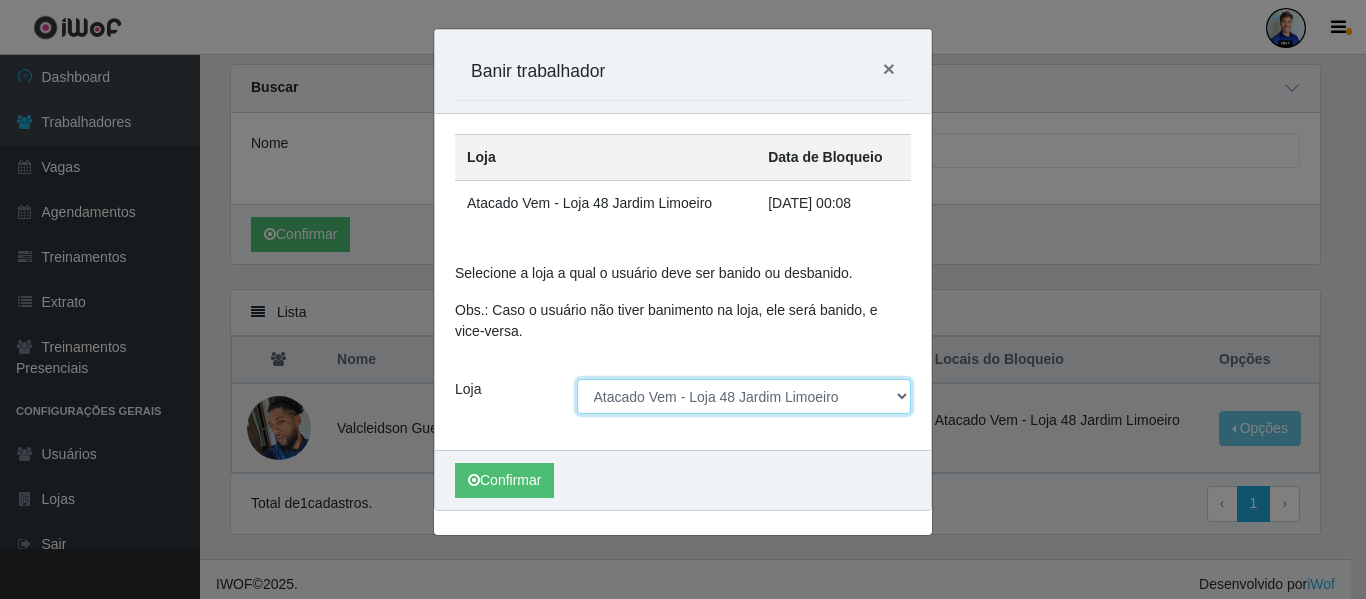 click on "[Selecione...] Atacado Vem - Loja 30 Laranjeiras Velha Atacado Vem - Loja 31 [GEOGRAPHIC_DATA] Atacado Vem - Loja 36 [GEOGRAPHIC_DATA] Atacado Vem - Loja 47 [GEOGRAPHIC_DATA] Vem - Loja 48 Jardim Limoeiro Extrabom - Loja 01 Centro de Distribuição Extrabom - Loja 05 [GEOGRAPHIC_DATA] Extrabom - Loja 13 Itapuã Extrabom - [GEOGRAPHIC_DATA] 16 [GEOGRAPHIC_DATA] Extrabom - [GEOGRAPHIC_DATA] 28 [GEOGRAPHIC_DATA] Canoa Extrabom - Loja 51 Gaivotas Extrabom - Loja 57 Anchieta Extraplus - Loja 03 - [GEOGRAPHIC_DATA] Extraplus - Loja 50 [GEOGRAPHIC_DATA]" at bounding box center [744, 396] 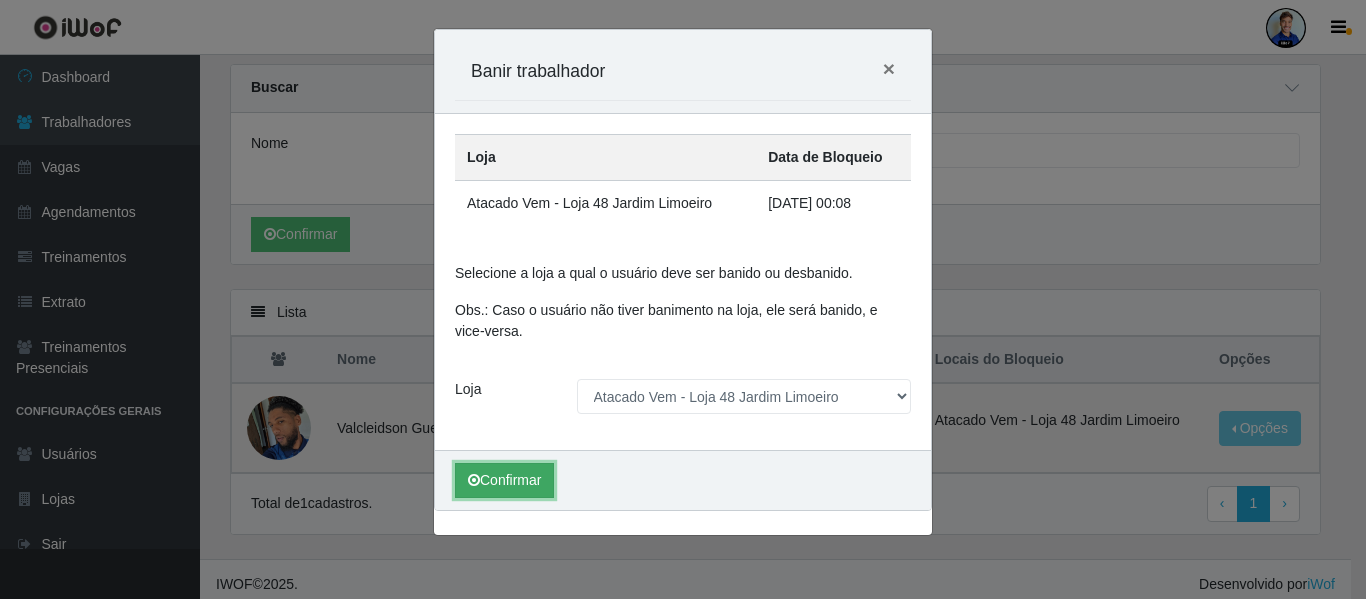 click on "Confirmar" at bounding box center [504, 480] 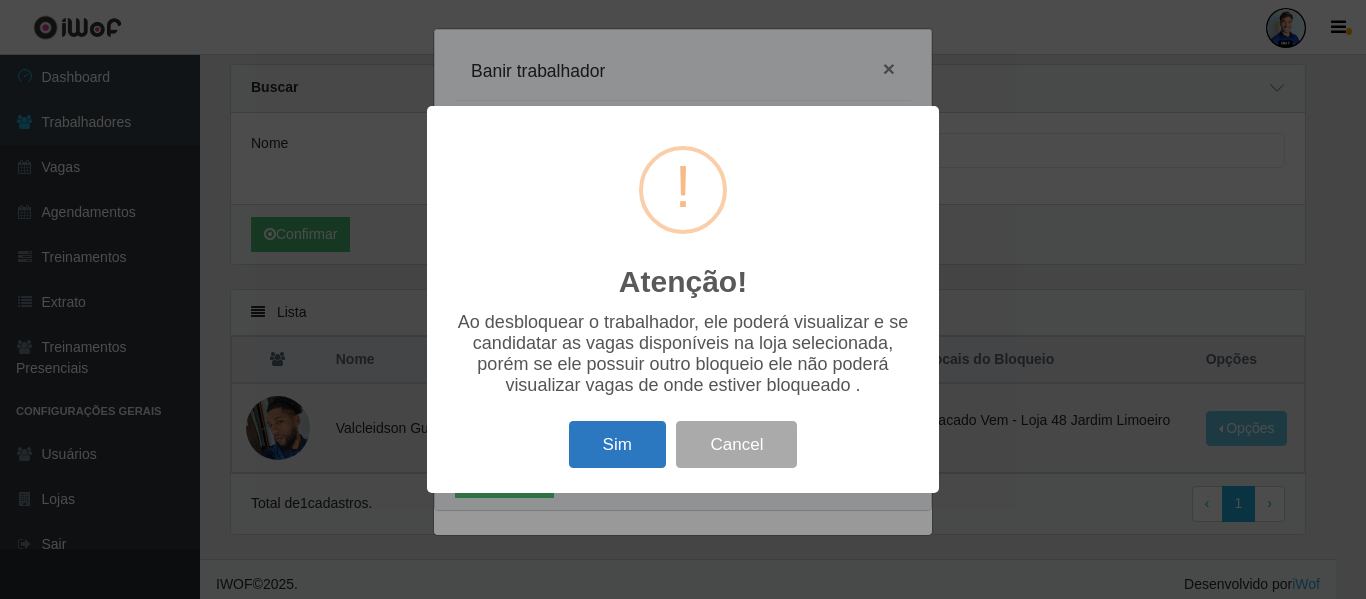 click on "Sim" at bounding box center [617, 444] 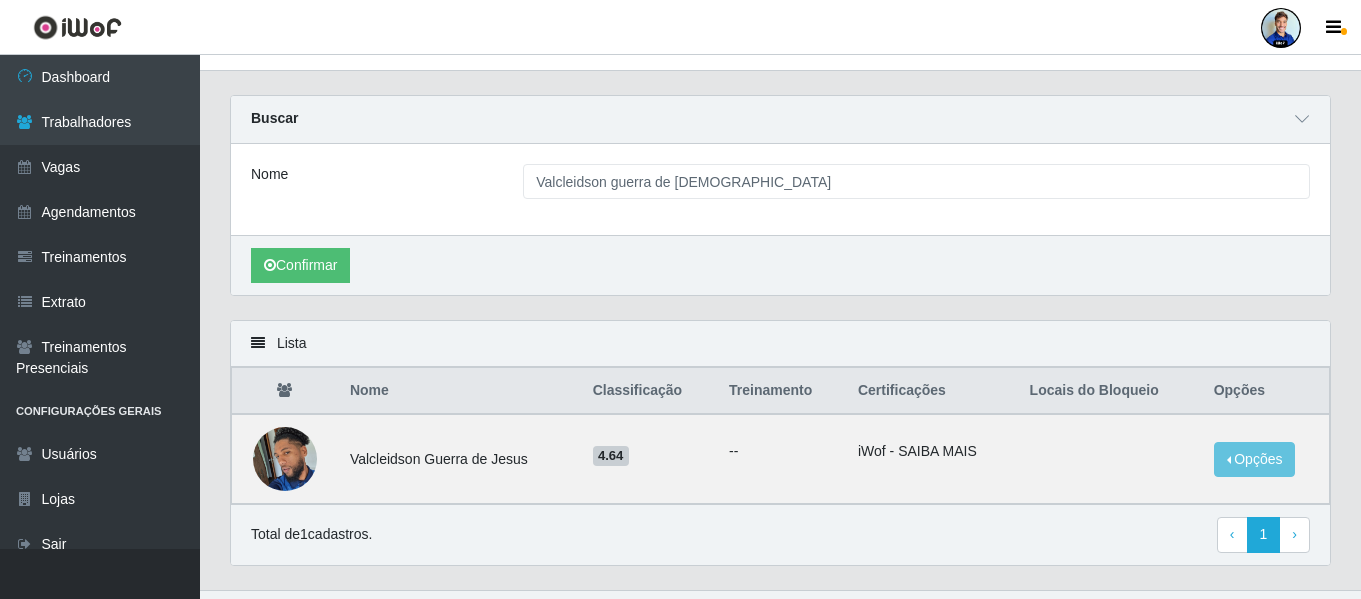 scroll, scrollTop: 29, scrollLeft: 0, axis: vertical 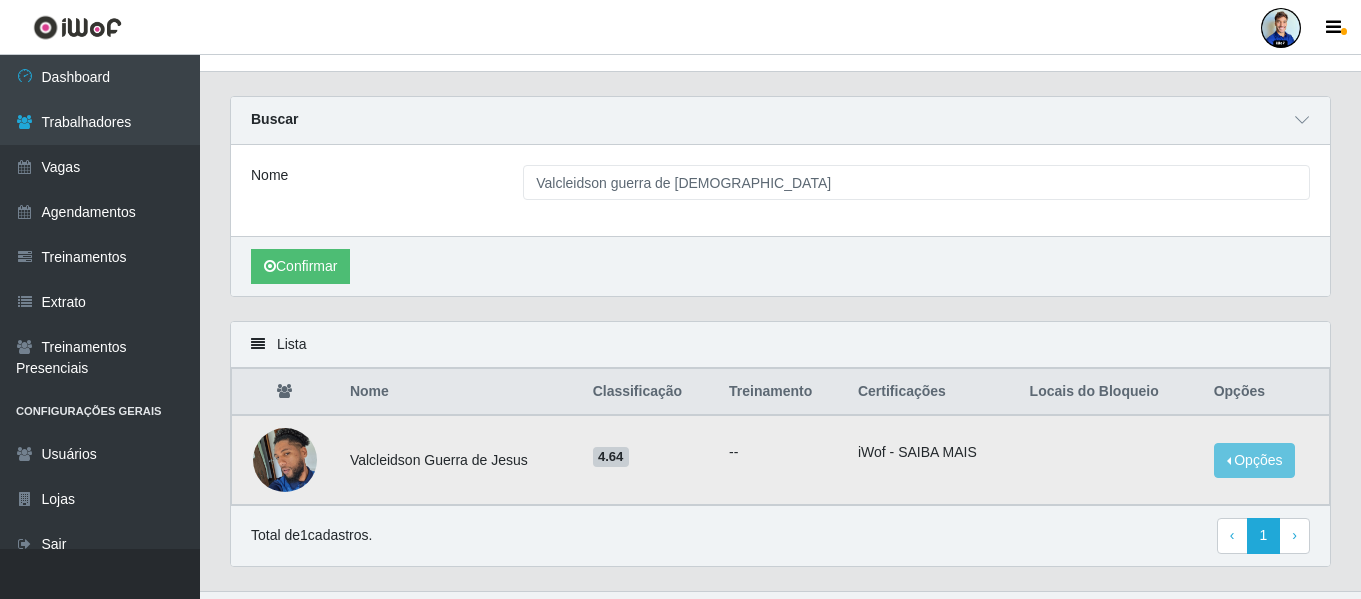 click at bounding box center [285, 459] 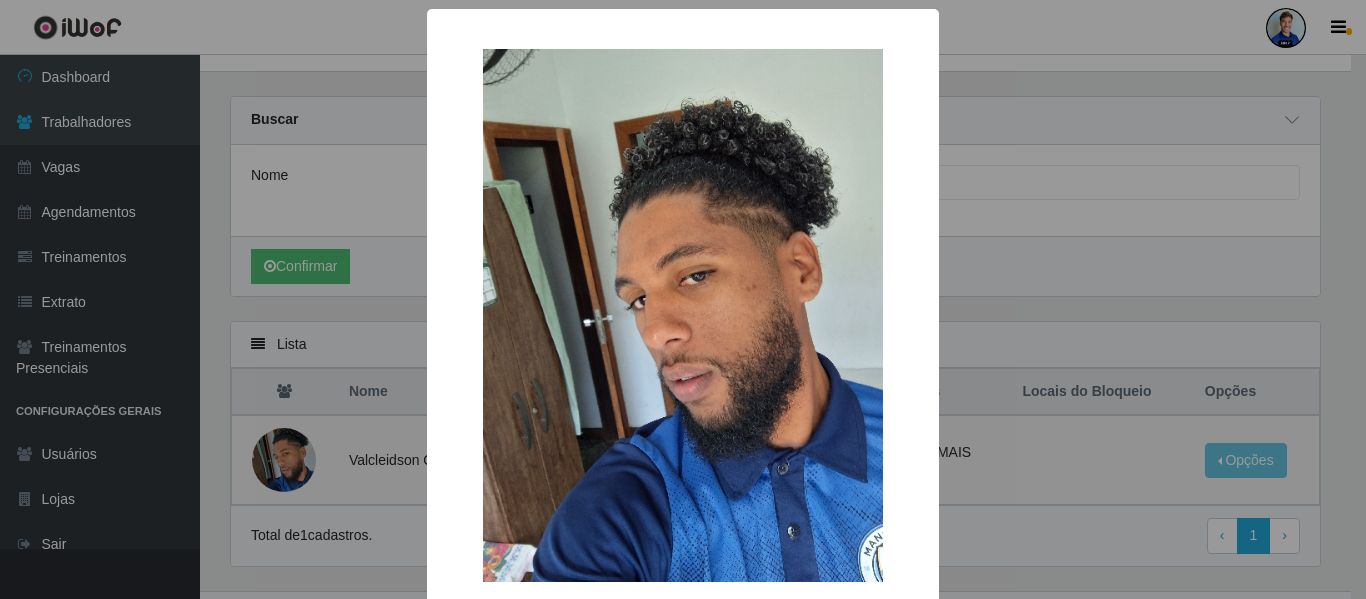 click on "× OK Cancel" at bounding box center (683, 299) 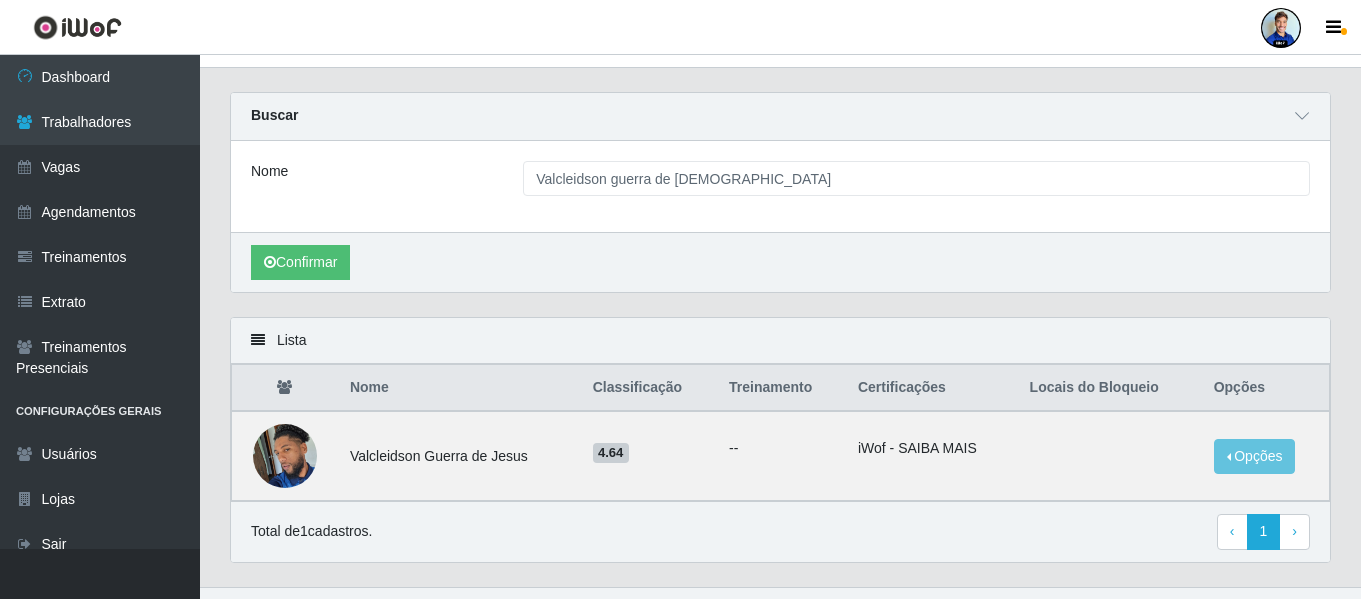scroll, scrollTop: 0, scrollLeft: 0, axis: both 